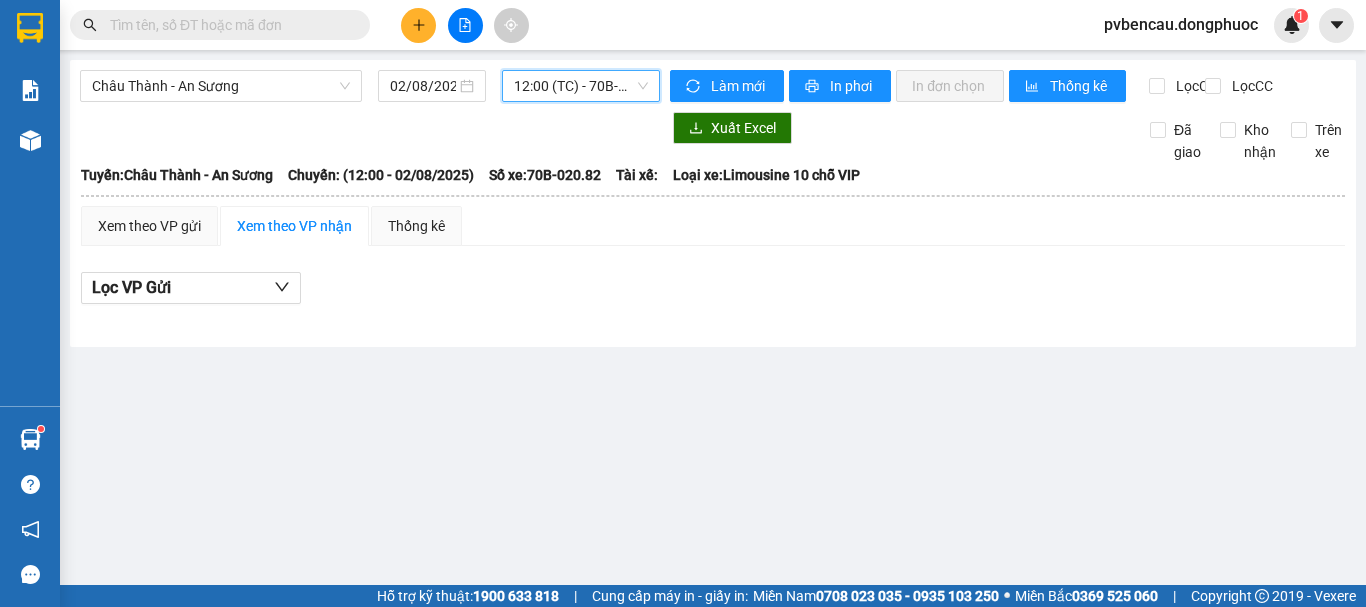 scroll, scrollTop: 0, scrollLeft: 0, axis: both 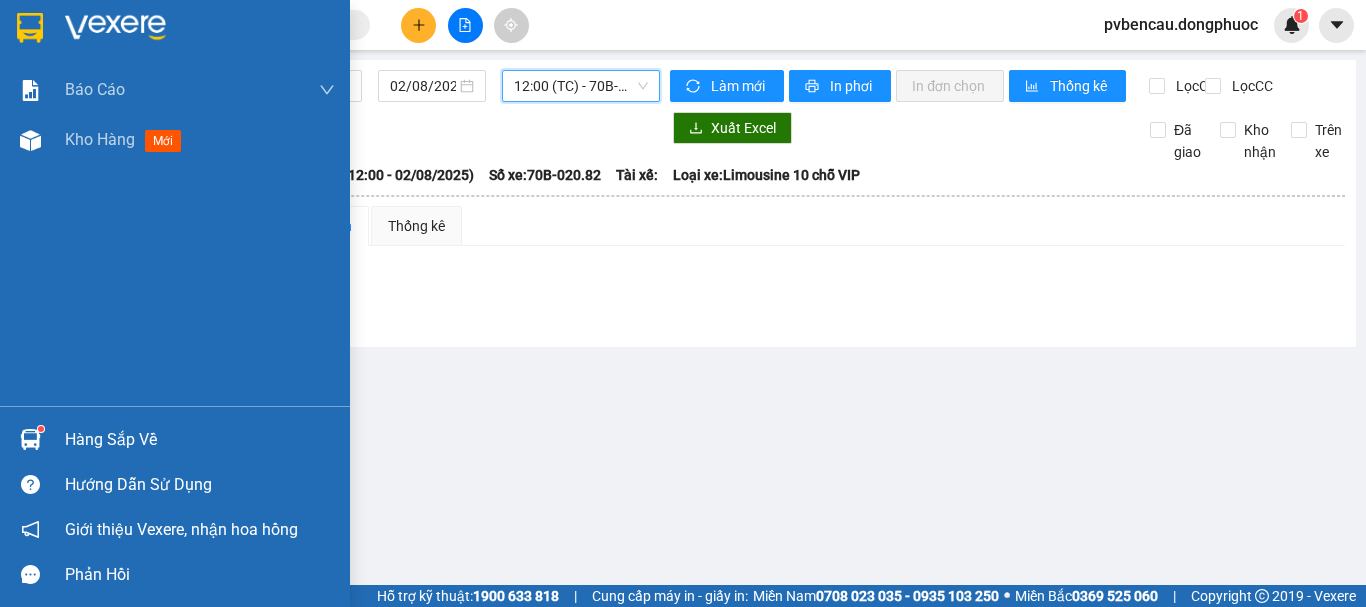 click on "Hàng sắp về" at bounding box center [175, 439] 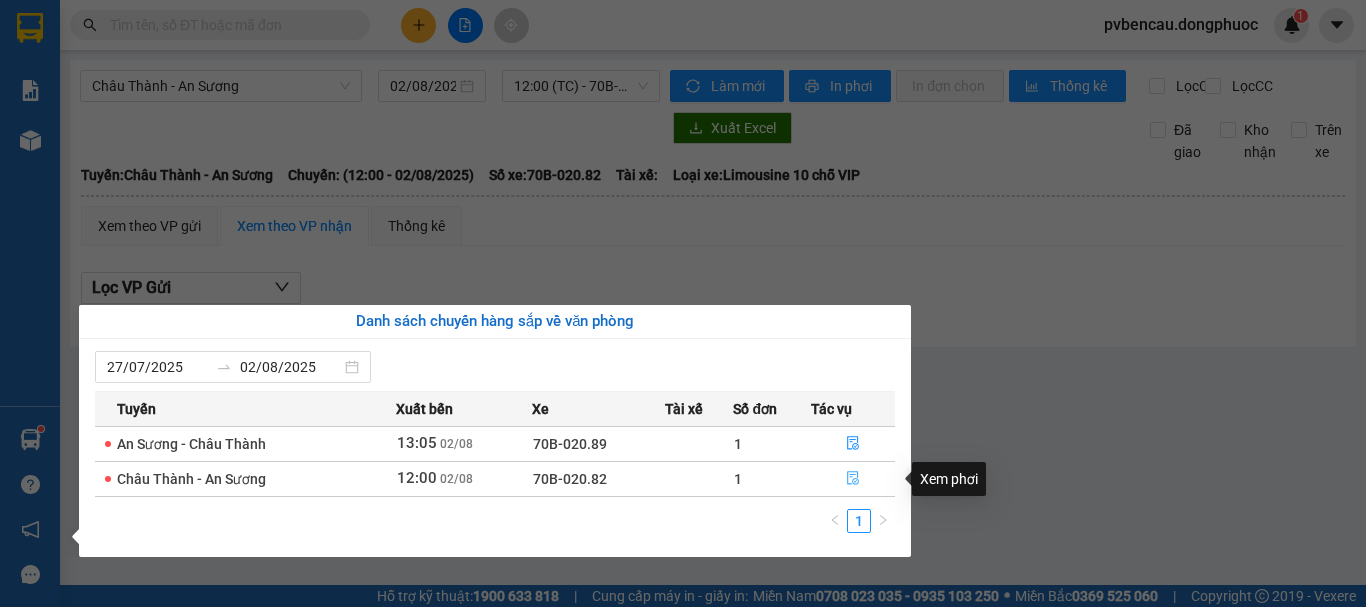 click 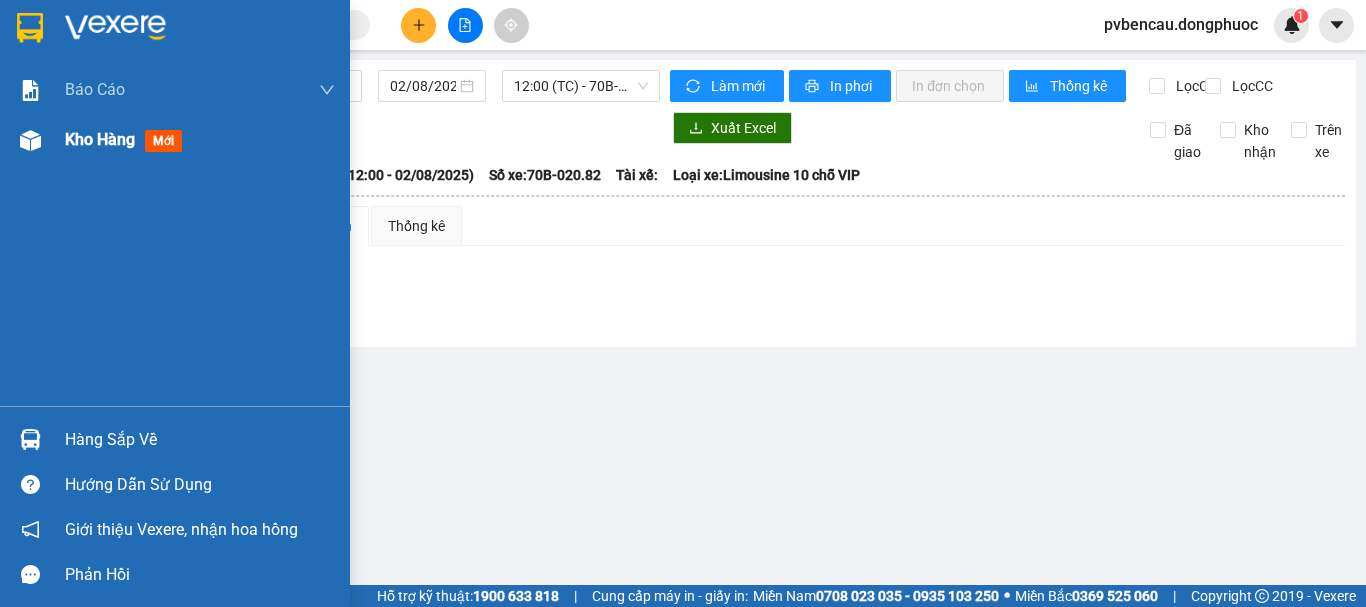 click on "Kho hàng mới" at bounding box center (175, 140) 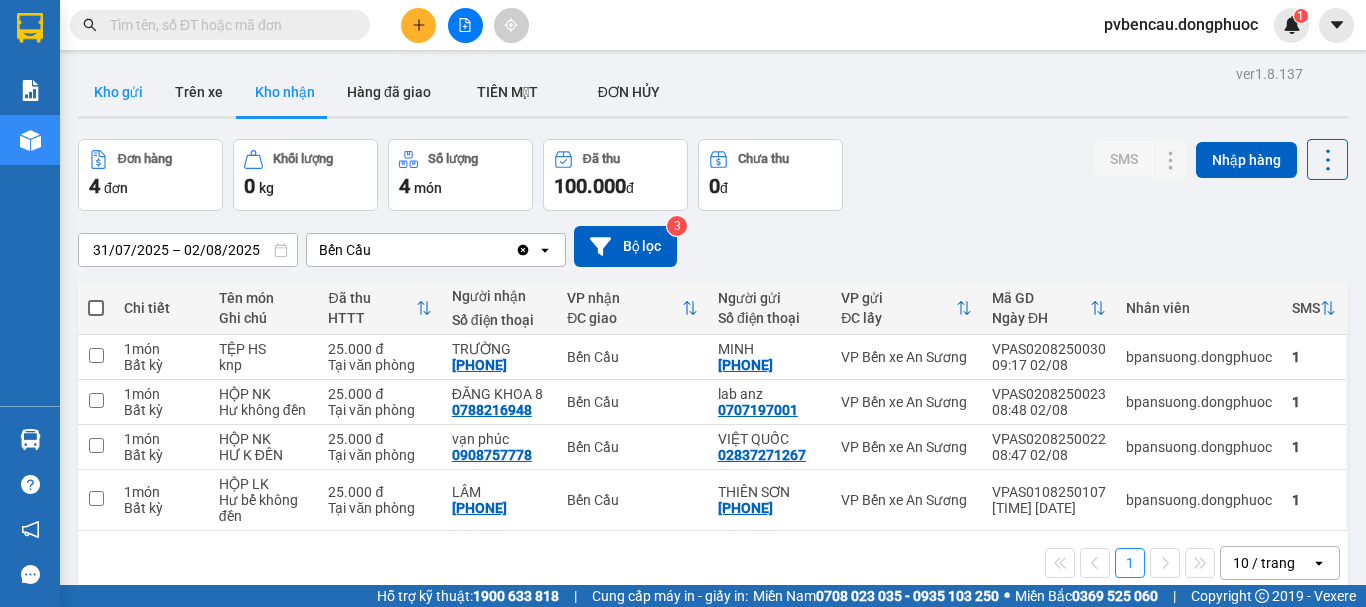 click on "Kho gửi" at bounding box center [118, 92] 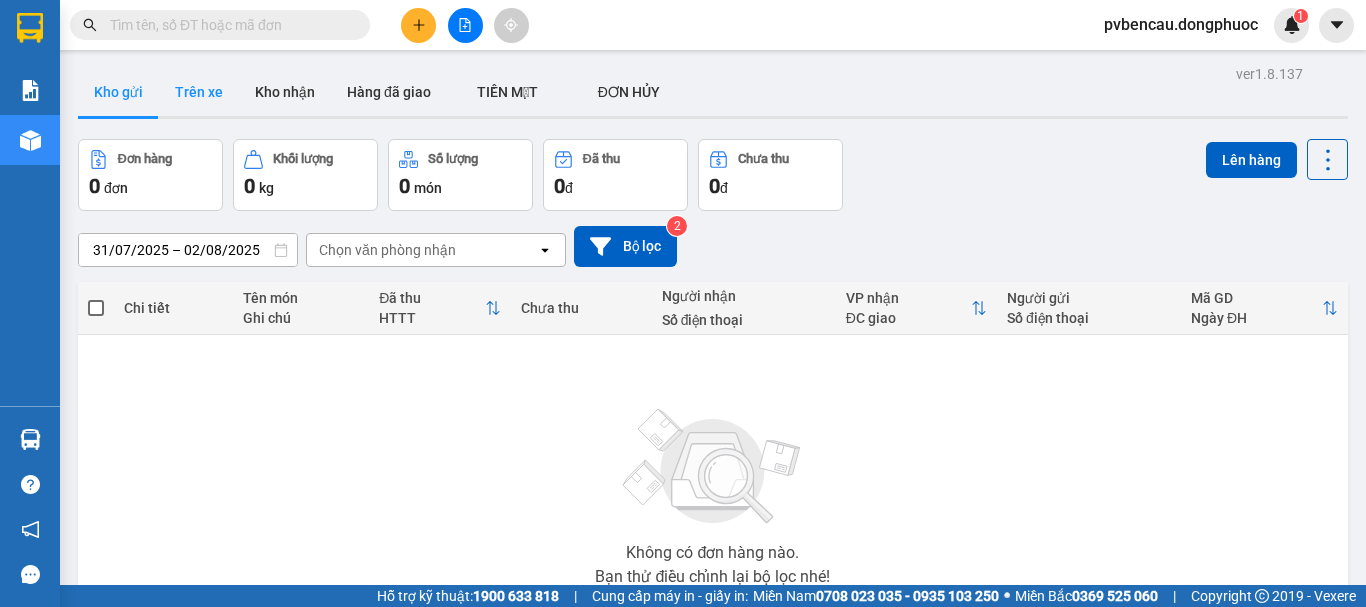 click on "Trên xe" at bounding box center [199, 92] 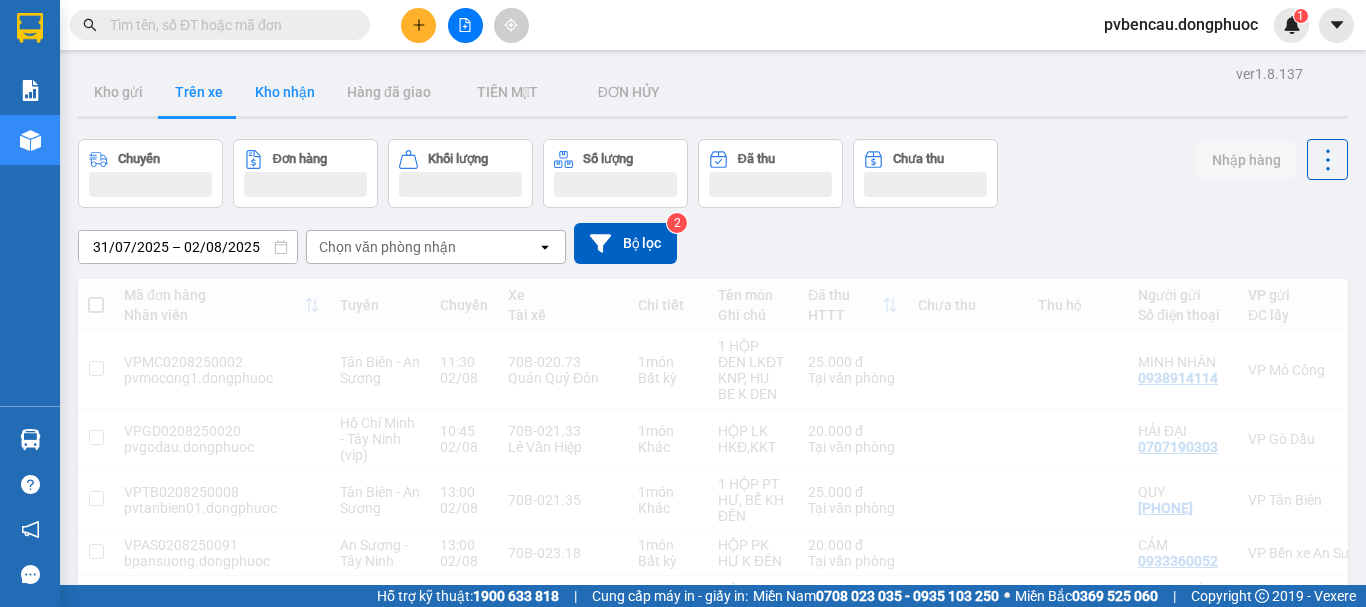 click on "Kho nhận" at bounding box center [285, 92] 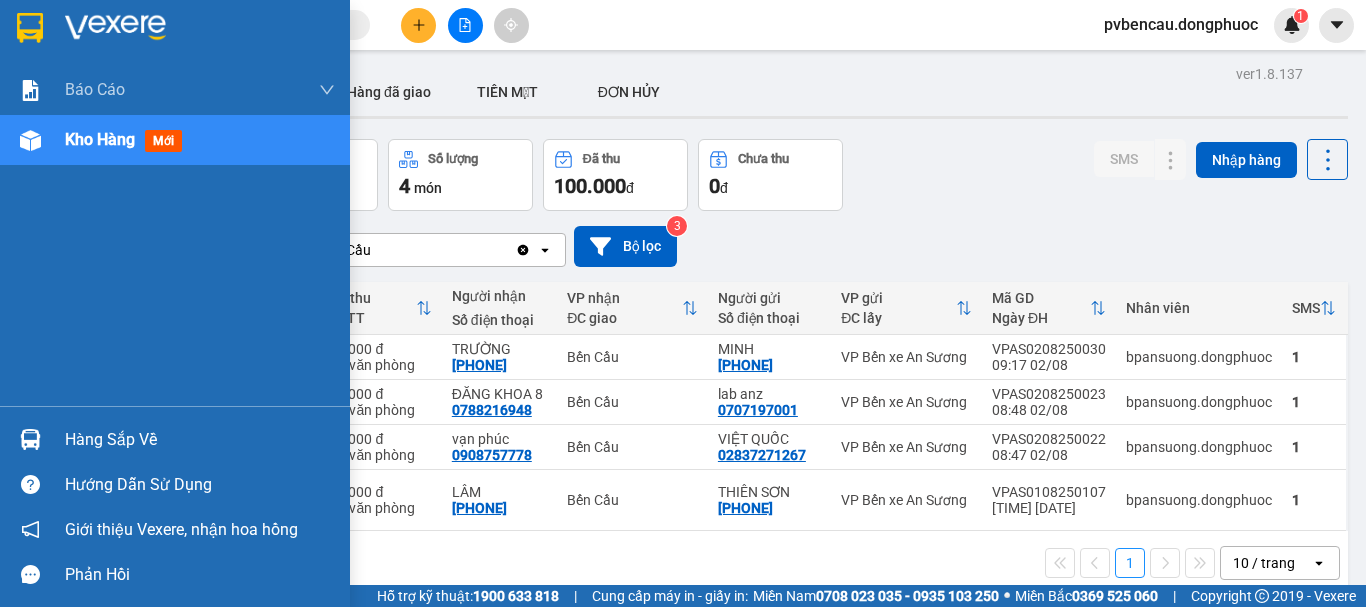 click at bounding box center [30, 439] 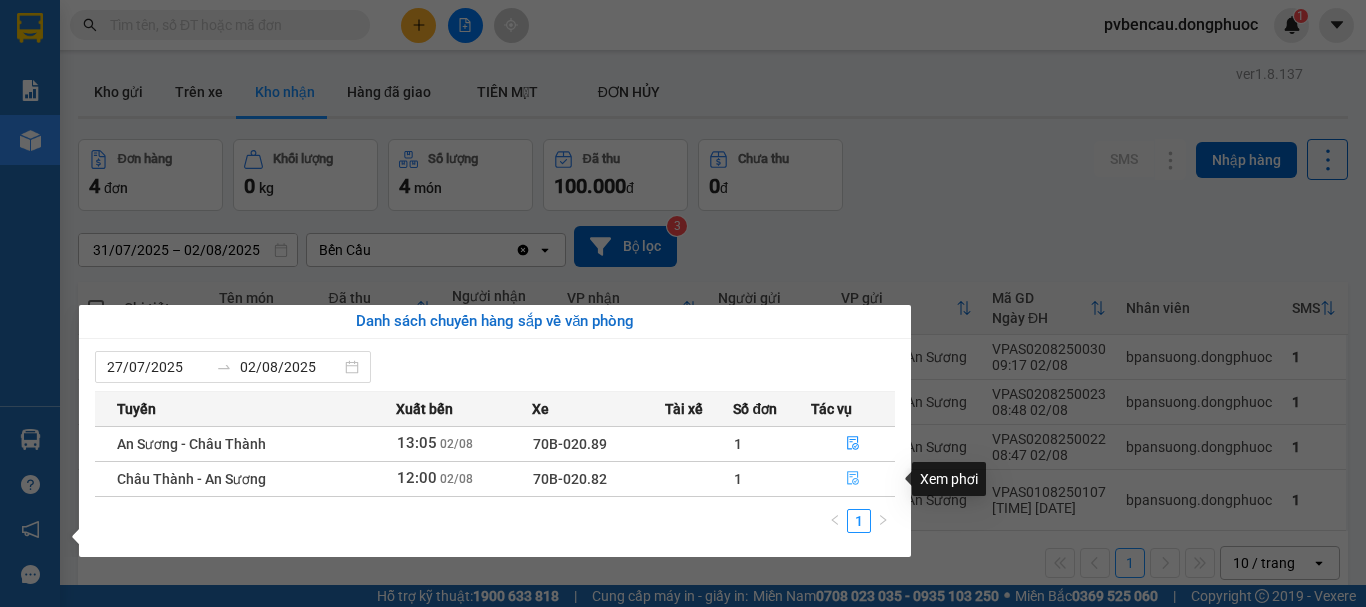 click at bounding box center (853, 479) 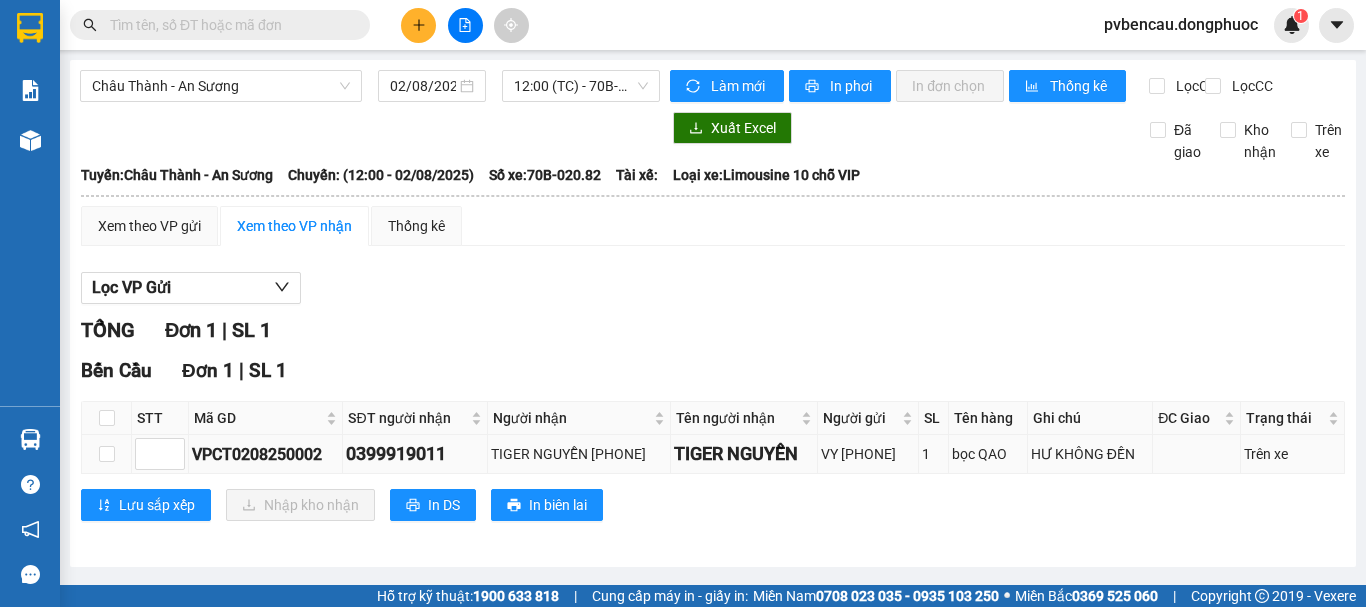 click on "VPCT0208250002" at bounding box center [265, 454] 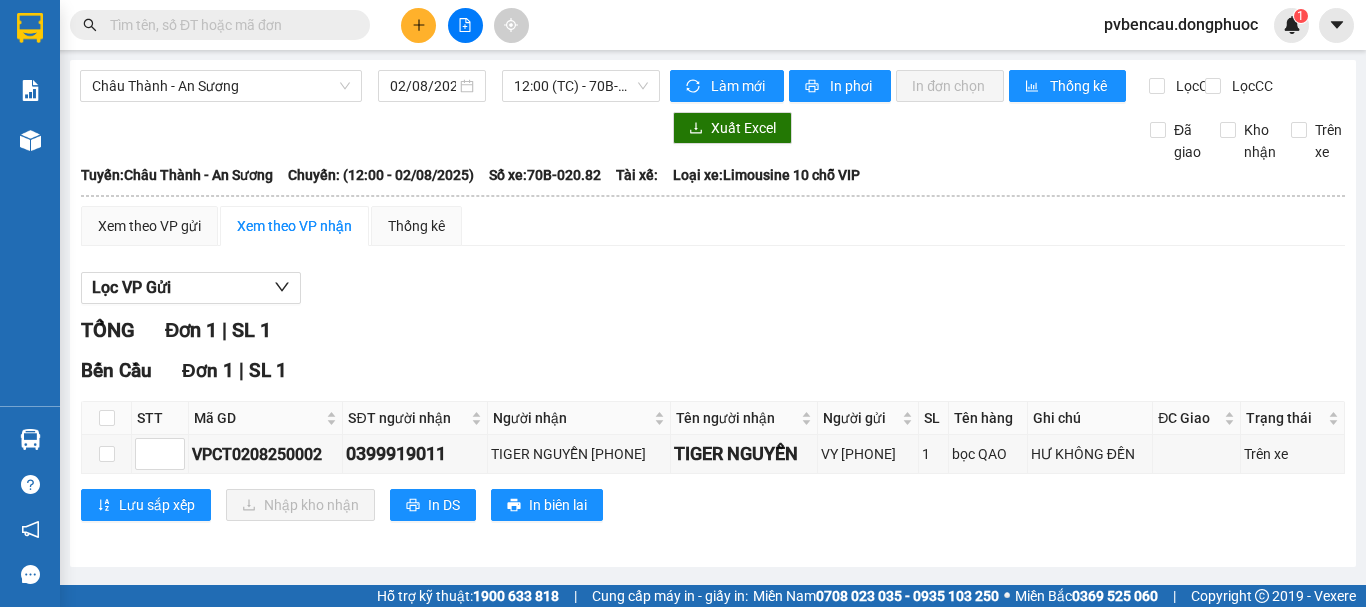 click on "STT" at bounding box center [160, 418] 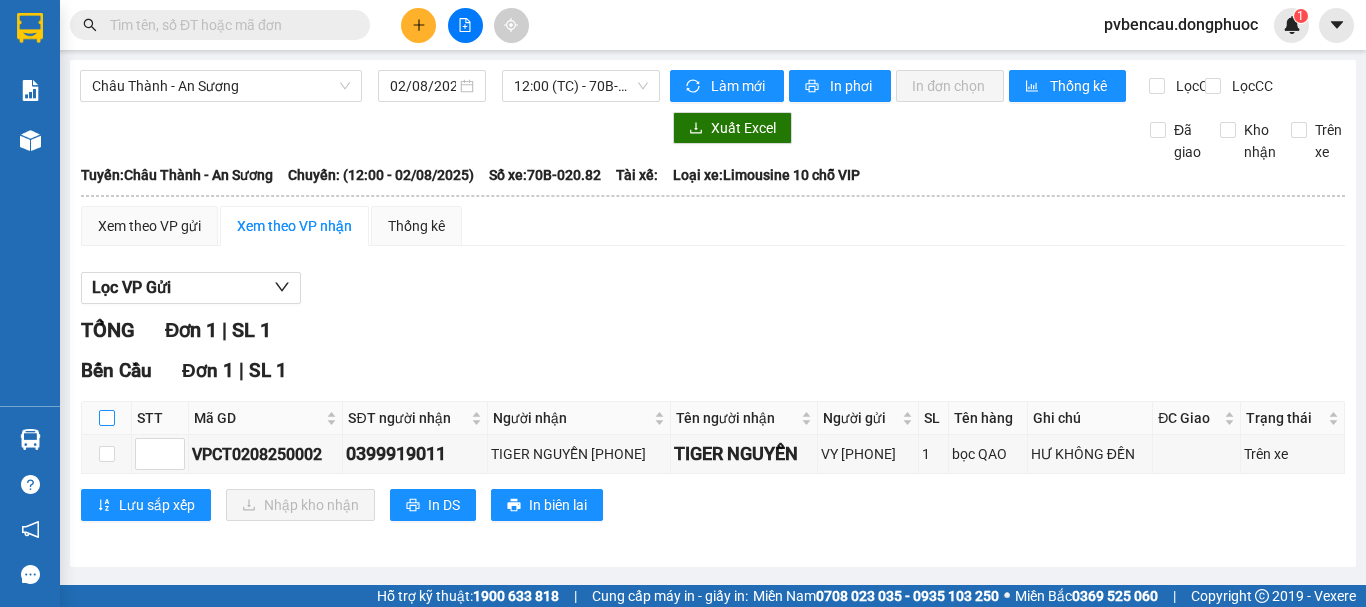 click at bounding box center (107, 418) 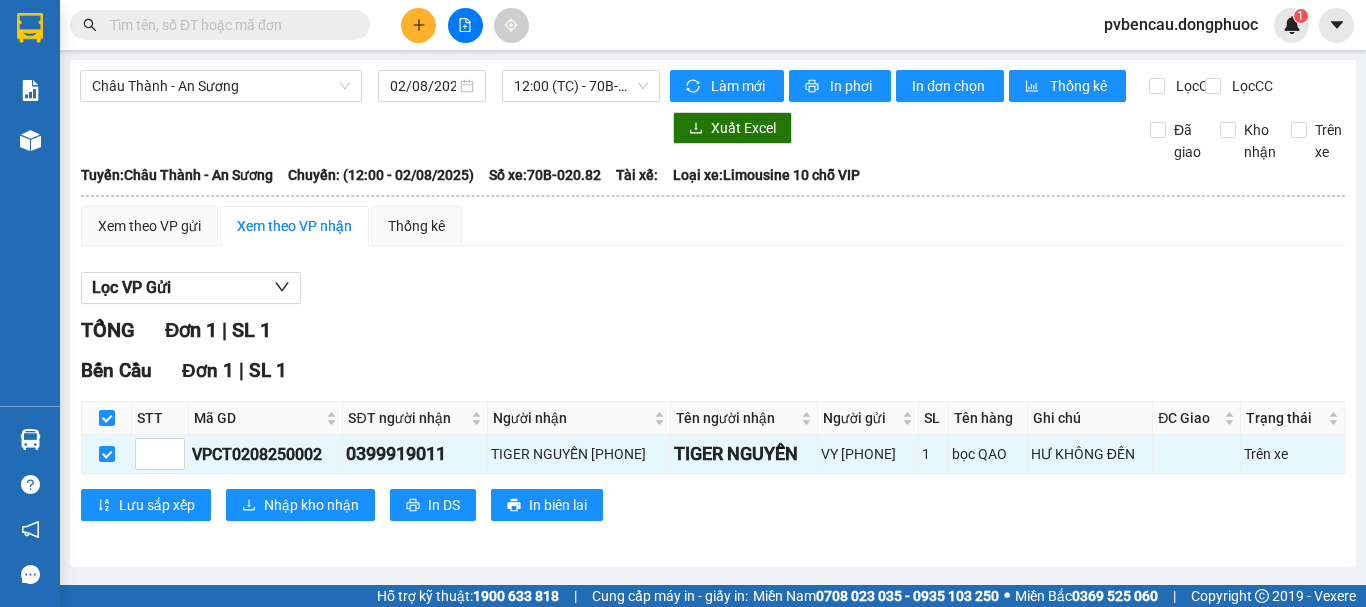 scroll, scrollTop: 9, scrollLeft: 0, axis: vertical 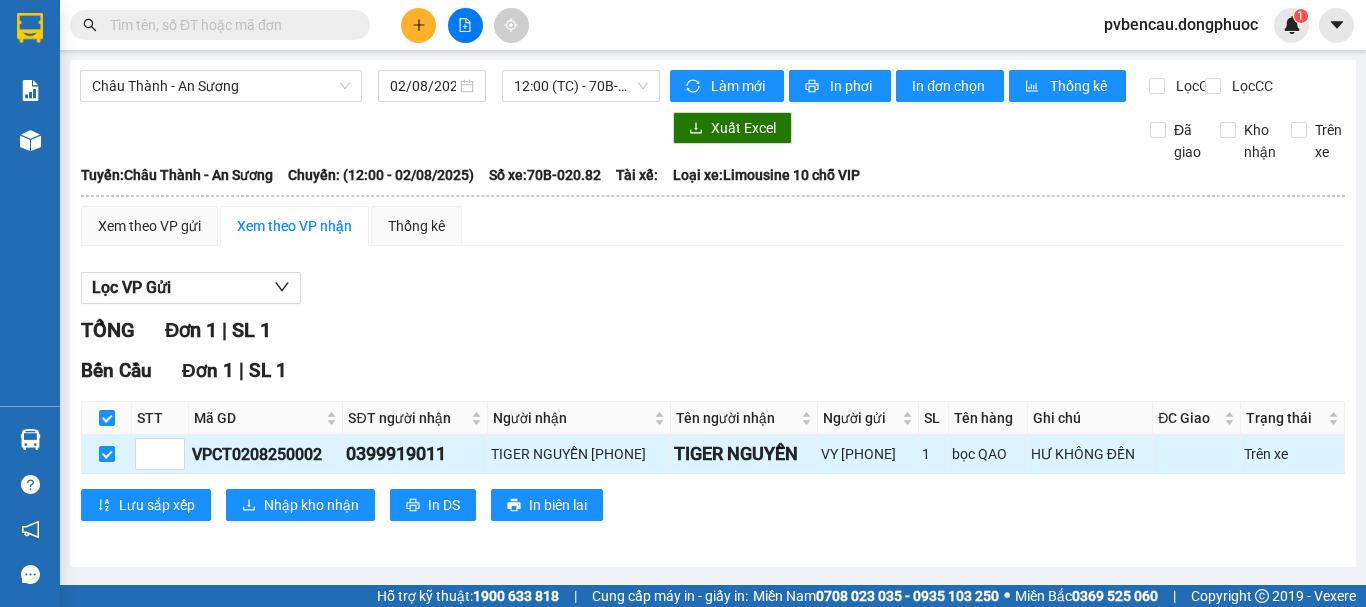 click at bounding box center [107, 454] 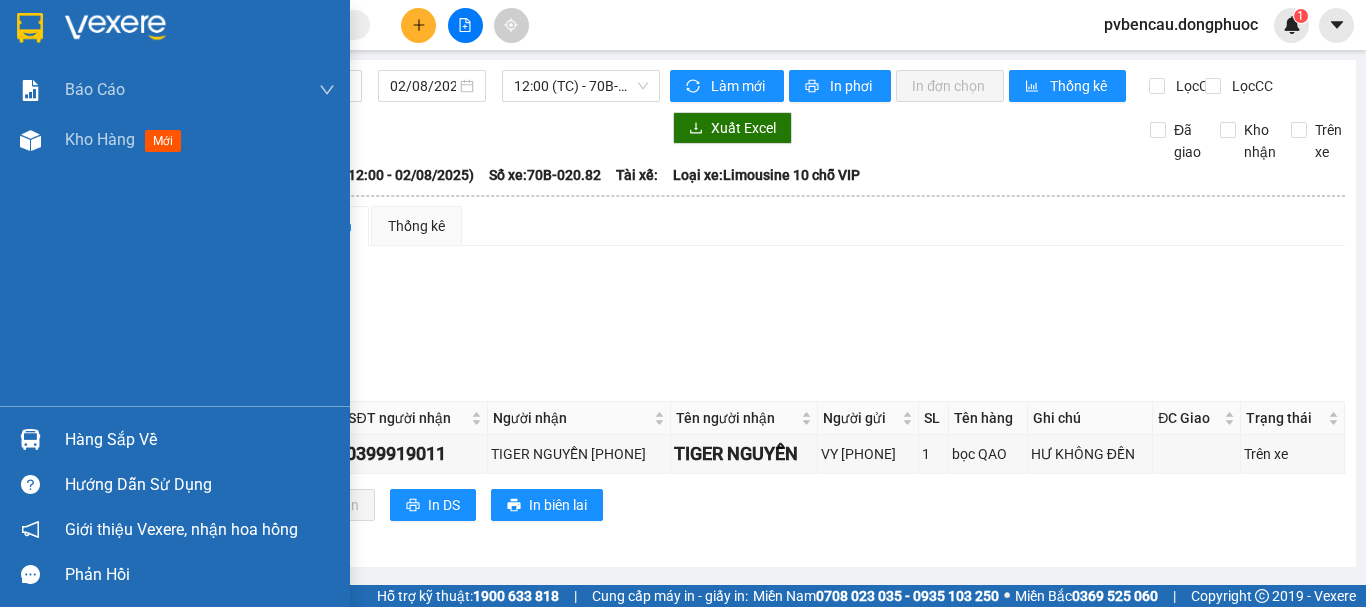 click on "Hàng sắp về" at bounding box center [200, 440] 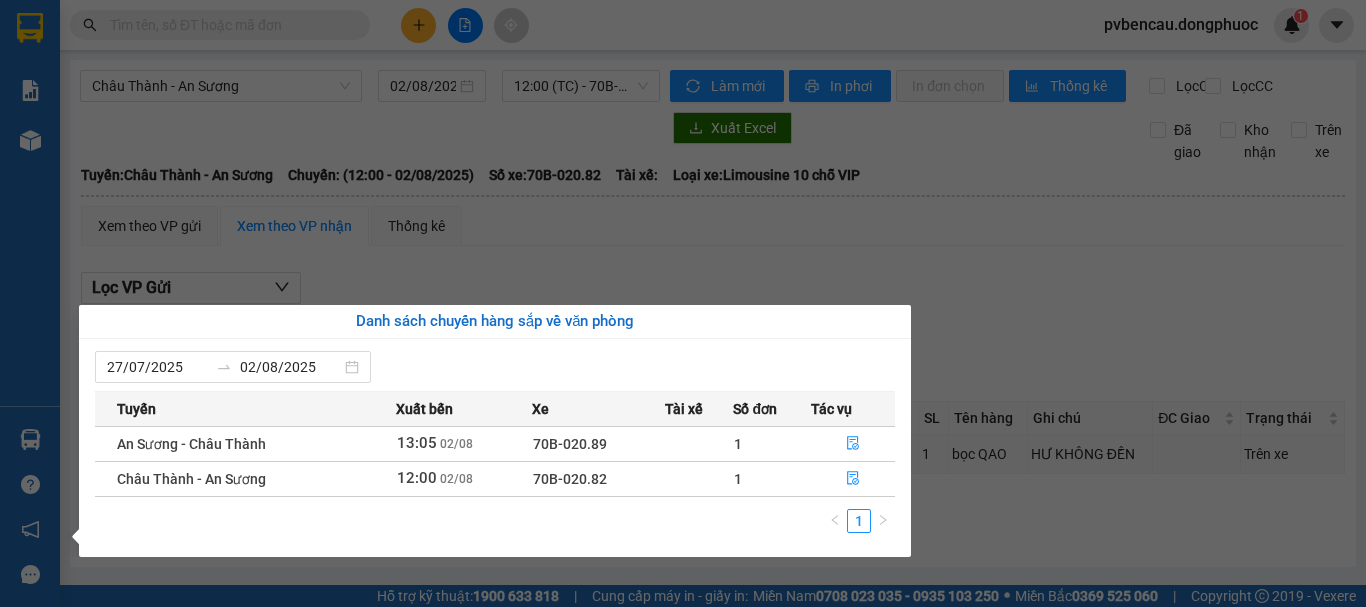 click on "Kết quả tìm kiếm ( 0 ) Bộ lọc No Data pvbencau.dongphuoc 1 Báo cáo Mẫu 1: Báo cáo dòng tiền Mẫu 1: Báo cáo dòng tiền theo nhân viên Mẫu 1: Báo cáo dòng tiền theo nhân viên (VP) Mẫu 2: Doanh số tạo đơn theo Văn phòng, nhân viên - Trạm Kho hàng mới Hàng sắp về Hướng dẫn sử dụng Giới thiệu Vexere, nhận hoa hồng Phản hồi Phần mềm hỗ trợ bạn tốt chứ? Châu Thành - An Sương [DATE] [TIME] (TC) - 70B-020.82 Làm mới In phơi In đơn chọn Thống kê Lọc CR Lọc CC Xuất Excel Đã giao Kho nhận Trên xe Đồng Phước 19001152 Bến xe Tây Ninh, 01 Võ Văn Truyện, KP 1, Phường 2 [TIME] - [DATE] Tuyến: Châu Thành - An Sương Chuyến: ([TIME] - [DATE]) Số xe: 70B-020.82 Loại xe: Limousine 10 chỗ VIP Tuyến: Châu Thành - An Sương Chuyến: ([TIME] - [DATE]) Số xe: 70B-020.82 Tài xế: Loại xe: Limousine 10 chỗ VIP Xem theo VP gửi" at bounding box center [683, 303] 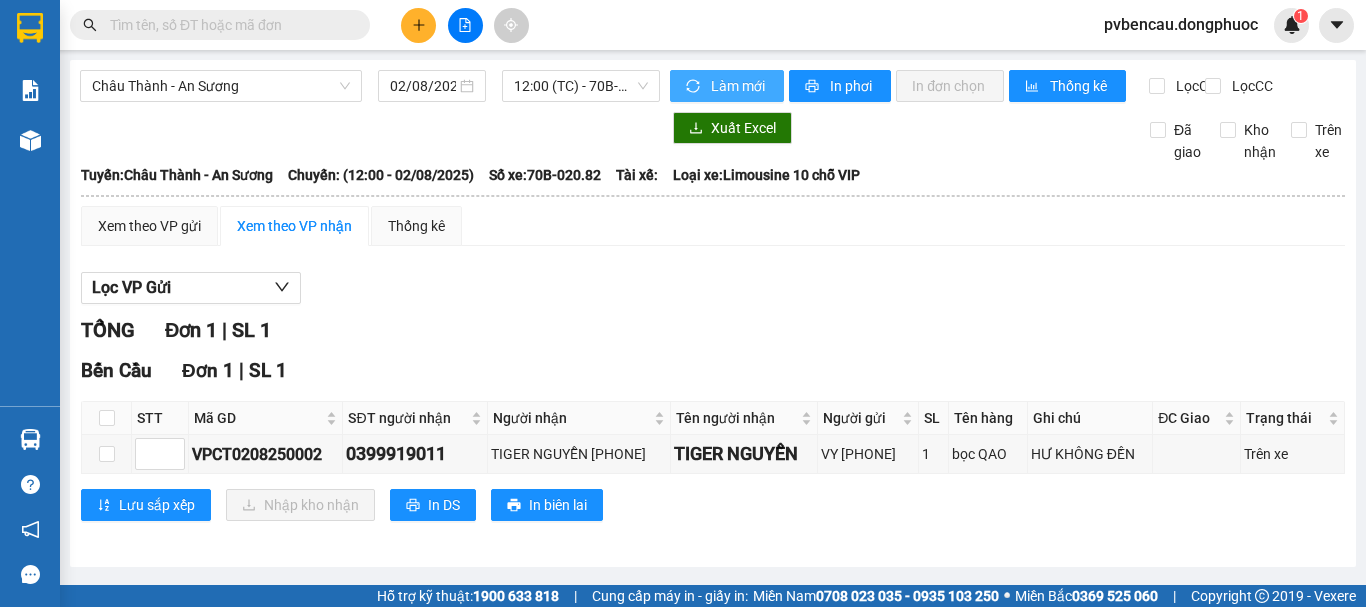 scroll, scrollTop: 0, scrollLeft: 0, axis: both 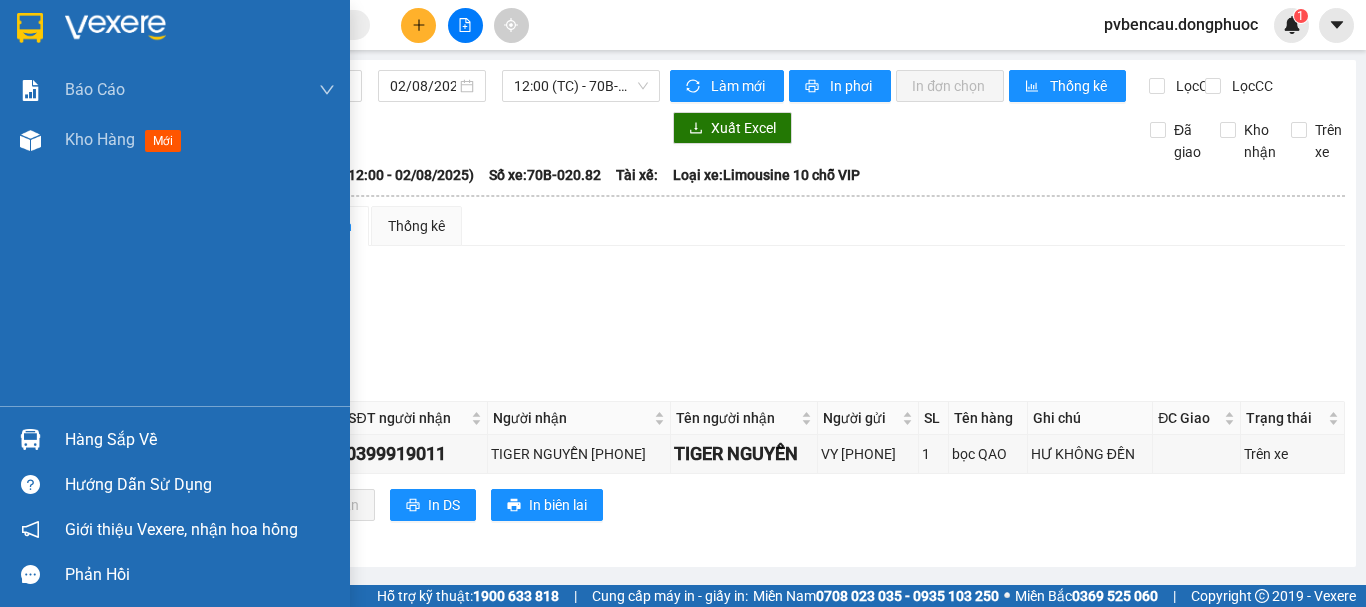 click on "Hàng sắp về" at bounding box center [200, 440] 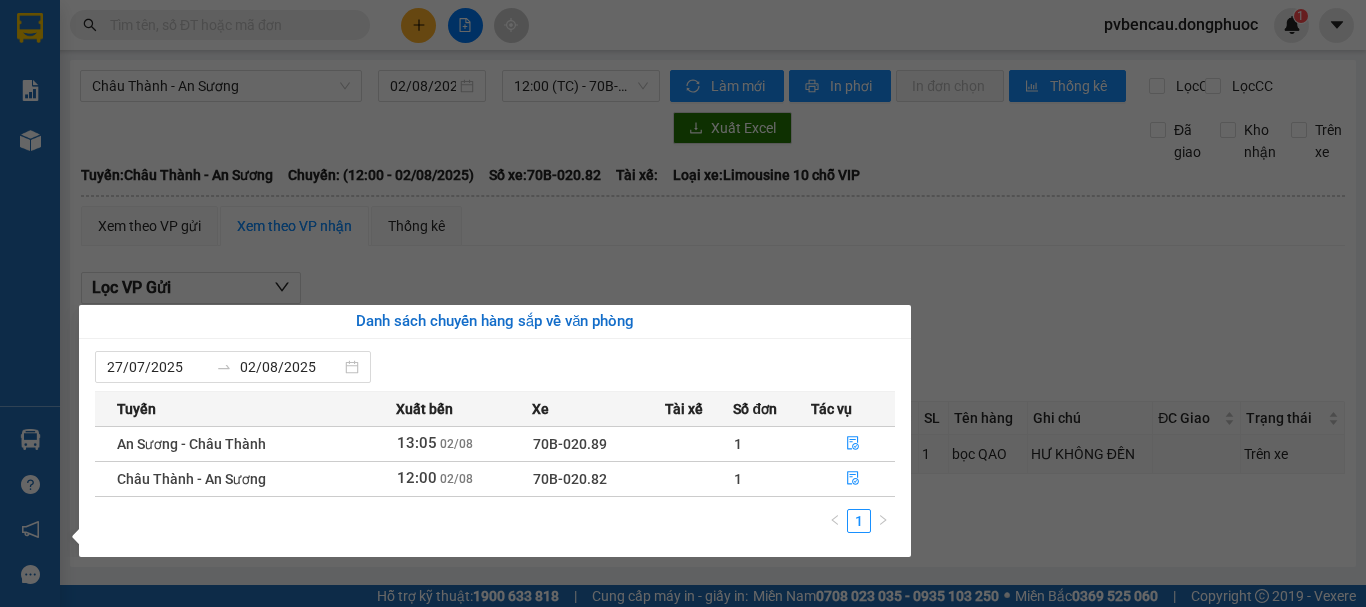 click on "Kết quả tìm kiếm ( 0 ) Bộ lọc No Data pvbencau.dongphuoc 1 Báo cáo Mẫu 1: Báo cáo dòng tiền Mẫu 1: Báo cáo dòng tiền theo nhân viên Mẫu 1: Báo cáo dòng tiền theo nhân viên (VP) Mẫu 2: Doanh số tạo đơn theo Văn phòng, nhân viên - Trạm Kho hàng mới Hàng sắp về Hướng dẫn sử dụng Giới thiệu Vexere, nhận hoa hồng Phản hồi Phần mềm hỗ trợ bạn tốt chứ? Châu Thành - An Sương [DATE] [TIME] (TC) - 70B-020.82 Làm mới In phơi In đơn chọn Thống kê Lọc CR Lọc CC Xuất Excel Đã giao Kho nhận Trên xe Đồng Phước 19001152 Bến xe Tây Ninh, 01 Võ Văn Truyện, KP 1, Phường 2 [TIME] - [DATE] Tuyến: Châu Thành - An Sương Chuyến: ([TIME] - [DATE]) Số xe: 70B-020.82 Loại xe: Limousine 10 chỗ VIP Tuyến: Châu Thành - An Sương Chuyến: ([TIME] - [DATE]) Số xe: 70B-020.82 Tài xế: Loại xe: Limousine 10 chỗ VIP Xem theo VP gửi" at bounding box center (683, 303) 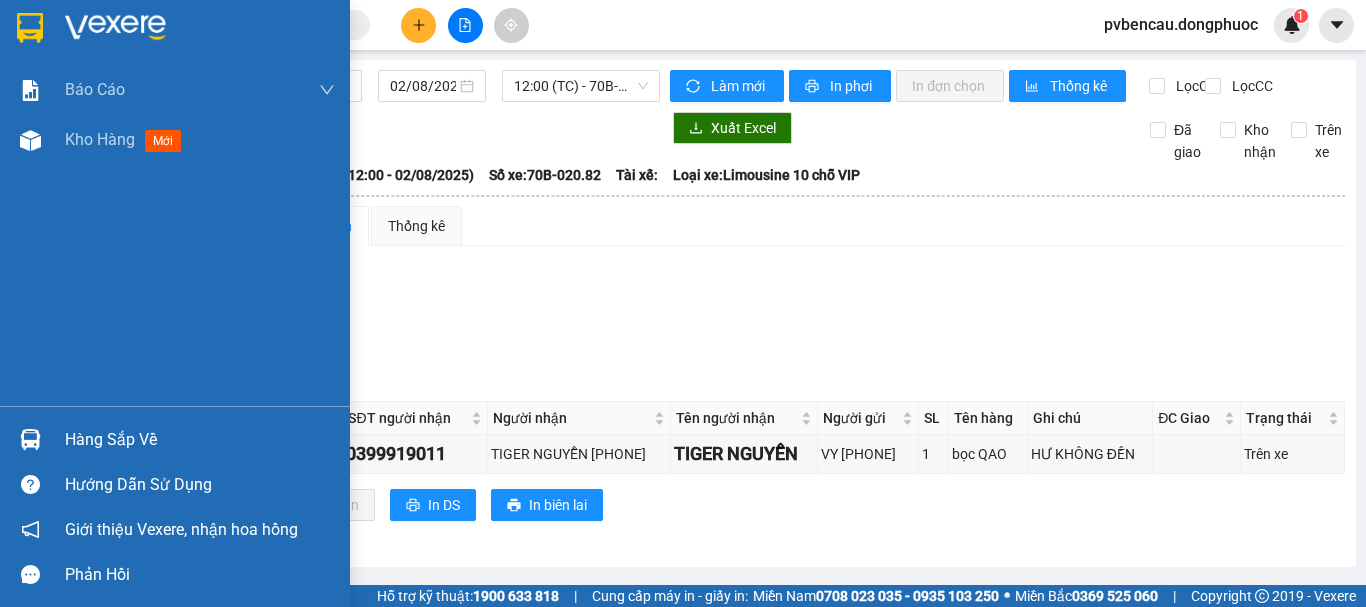 click at bounding box center (30, 439) 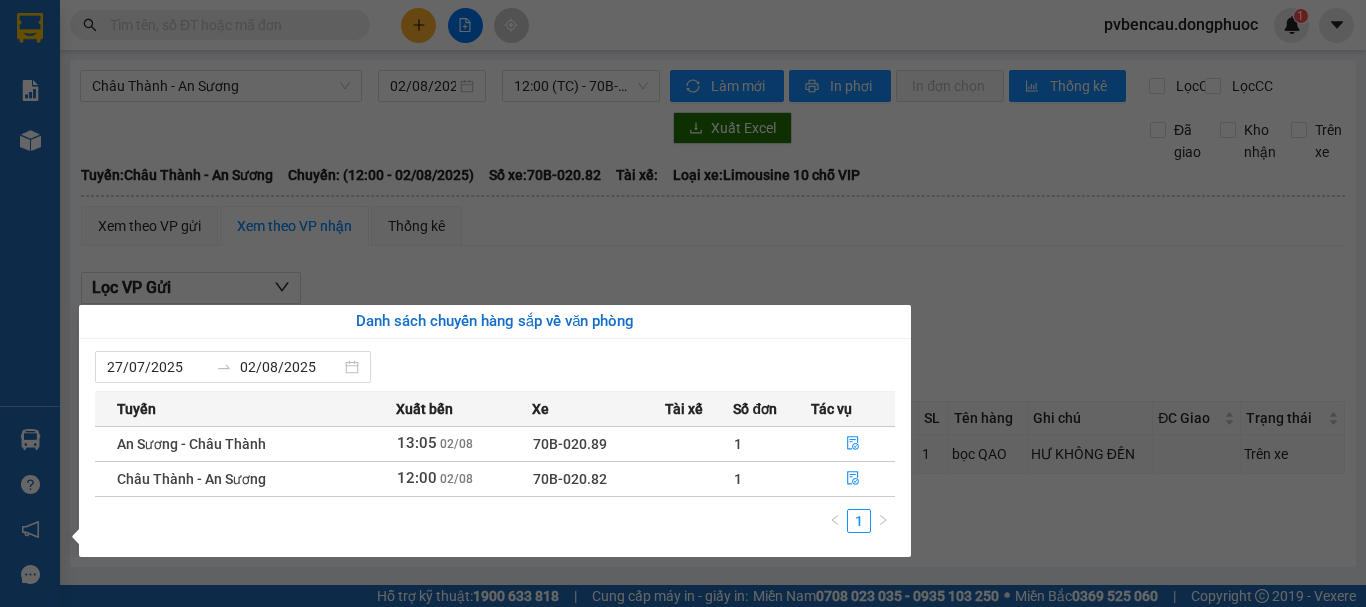 click on "Kết quả tìm kiếm ( 0 ) Bộ lọc No Data pvbencau.dongphuoc 1 Báo cáo Mẫu 1: Báo cáo dòng tiền Mẫu 1: Báo cáo dòng tiền theo nhân viên Mẫu 1: Báo cáo dòng tiền theo nhân viên (VP) Mẫu 2: Doanh số tạo đơn theo Văn phòng, nhân viên - Trạm Kho hàng mới Hàng sắp về Hướng dẫn sử dụng Giới thiệu Vexere, nhận hoa hồng Phản hồi Phần mềm hỗ trợ bạn tốt chứ? Châu Thành - An Sương [DATE] [TIME] (TC) - 70B-020.82 Làm mới In phơi In đơn chọn Thống kê Lọc CR Lọc CC Xuất Excel Đã giao Kho nhận Trên xe Đồng Phước 19001152 Bến xe Tây Ninh, 01 Võ Văn Truyện, KP 1, Phường 2 [TIME] - [DATE] Tuyến: Châu Thành - An Sương Chuyến: ([TIME] - [DATE]) Số xe: 70B-020.82 Loại xe: Limousine 10 chỗ VIP Tuyến: Châu Thành - An Sương Chuyến: ([TIME] - [DATE]) Số xe: 70B-020.82 Tài xế: Loại xe: Limousine 10 chỗ VIP Xem theo VP gửi" at bounding box center [683, 303] 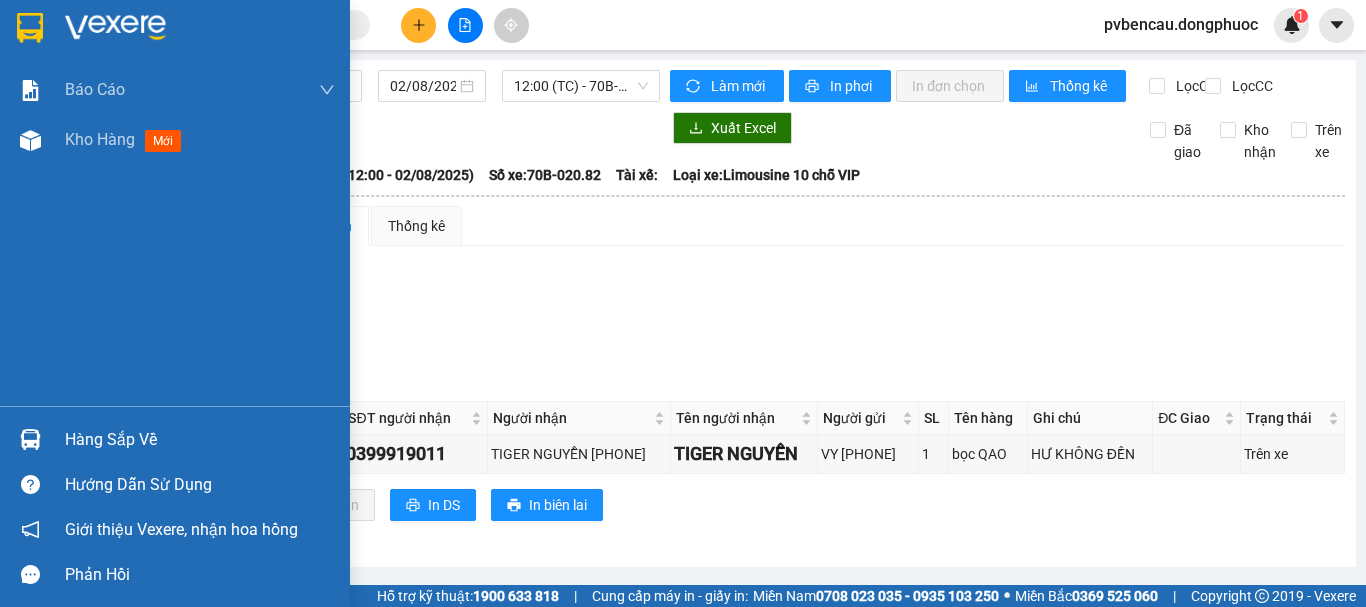 click on "Hàng sắp về" at bounding box center [200, 440] 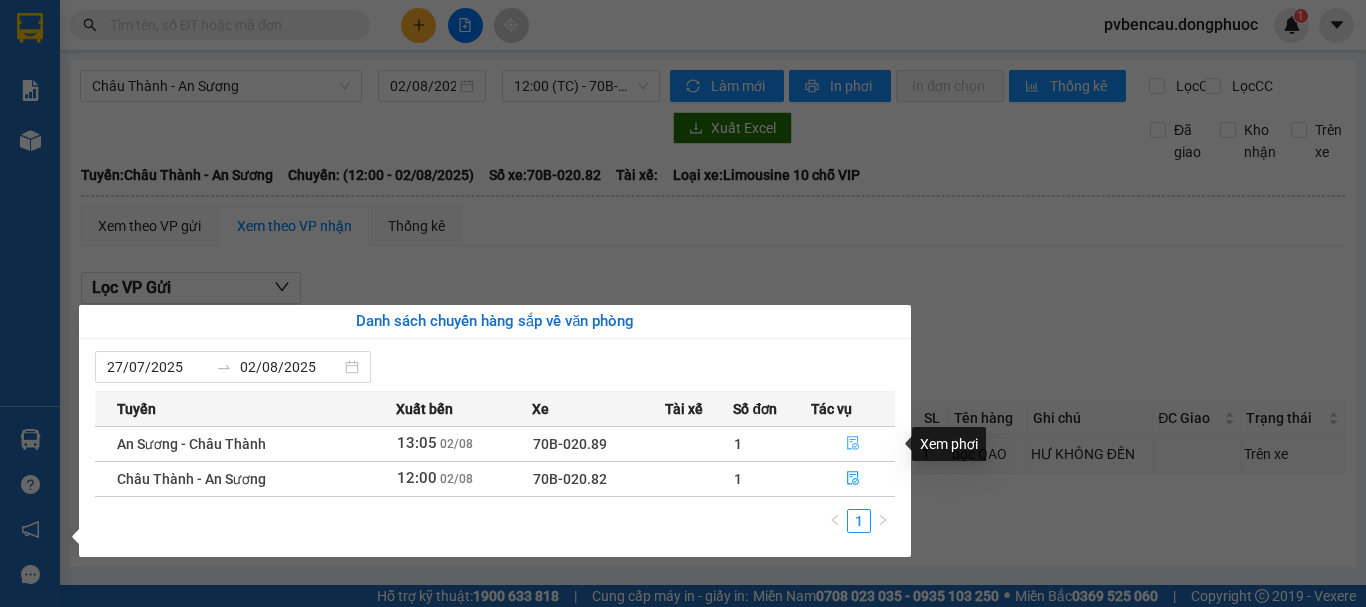 click 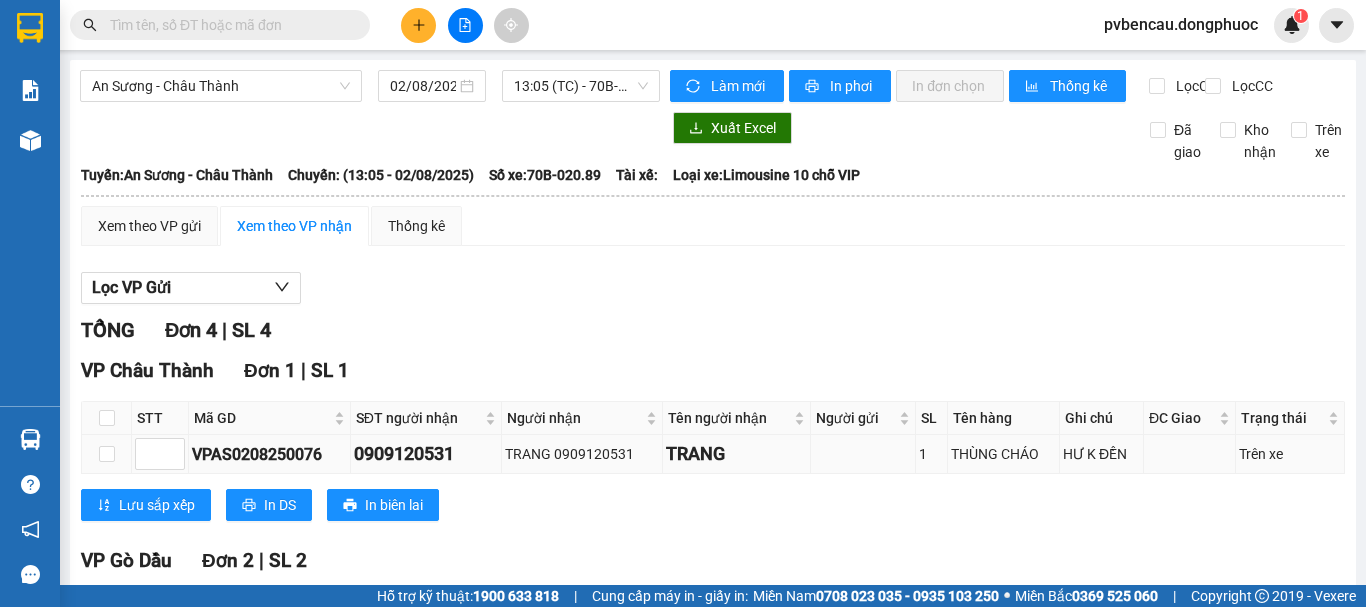 click on "TRANG 0909120531" at bounding box center (582, 454) 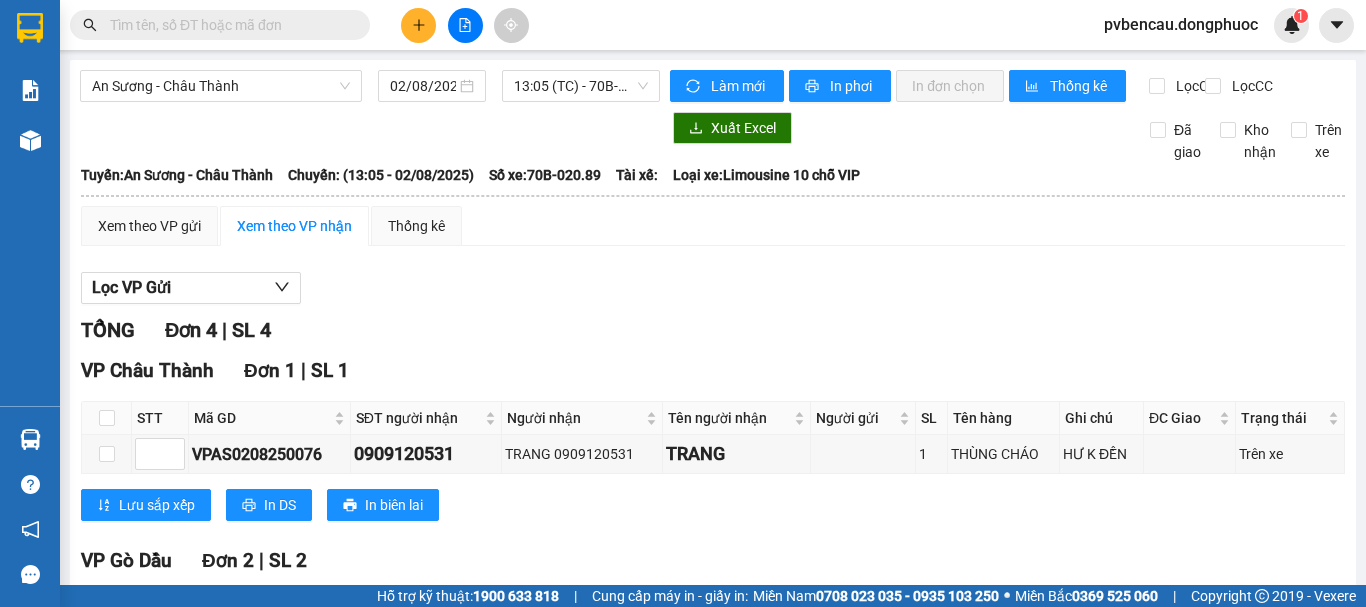 click on "Lọc VP Gửi TỔNG Đơn 4 | SL 1 VP Châu Thành Đơn 1 | SL 1 STT Mã GD SĐT người nhận Người nhận Tên người nhận Người gửi SL Tên hàng Ghi chú ĐC Giao Trạng thái Ký nhận VPAS0208250076 [PHONE] TRANG [PHONE] TRANG 1 THÙNG CHÁO HƯ K ĐỀN Trên xe Lưu sắp xếp In DS In biên lai Đồng Phước 19001152 Bến xe Tây Ninh, 01 Võ Văn Truyện, KP 1, Phường 2 Bến Cầu - [TIME] - [DATE] Tuyến: An Sương - Châu Thành Chuyến: ([TIME] - [DATE]) Số xe: 70B-020.89 Loại xe: Limousine 10 chỗ VIP STT Mã GD SĐT người nhận Người nhận Tên người nhận Người gửi SL Tên hàng Ghi chú ĐC Giao Trạng thái Ký nhận VP Châu Thành Đơn 1 | SL 1 1 VPAS0208250076 [PHONE] TRANG [PHONE] TRANG 1 THÙNG CHÁO HƯ K ĐỀN Trên xe Tổng 1 1 Cước rồi : 45.000 VNĐ Chưa cước : 0 VNĐ Thu hộ: 0 VNĐ VP Gửi (Ký & ghi rõ họ tên)" at bounding box center (713, 613) 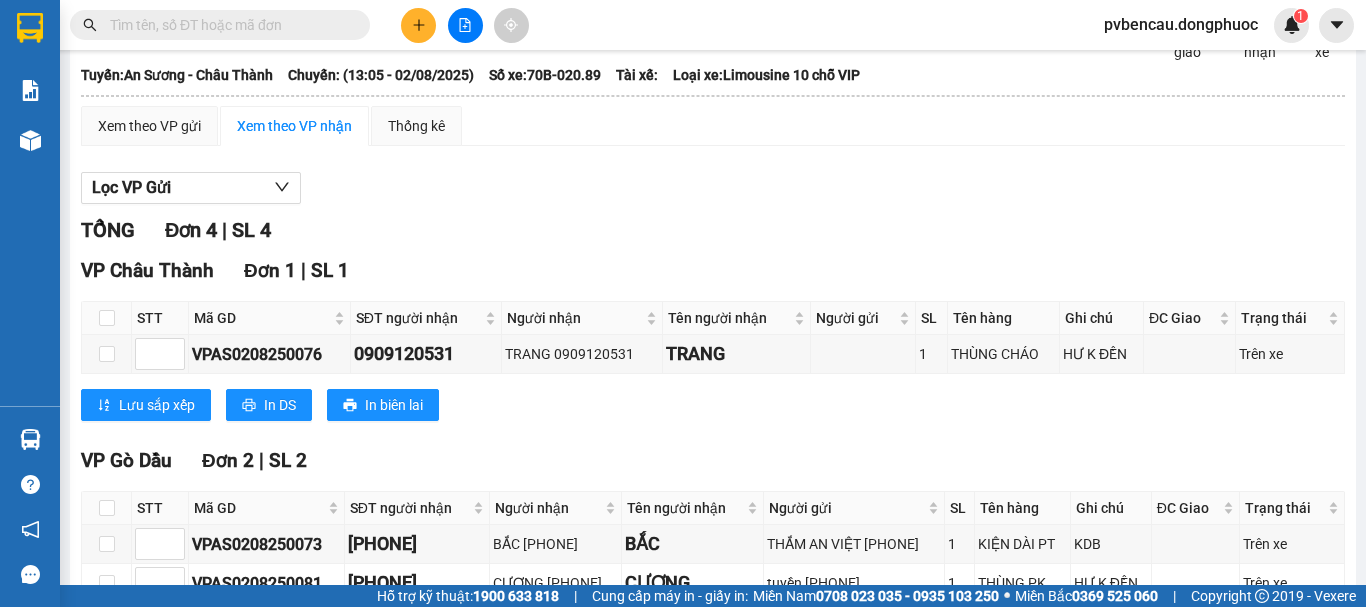 scroll, scrollTop: 428, scrollLeft: 0, axis: vertical 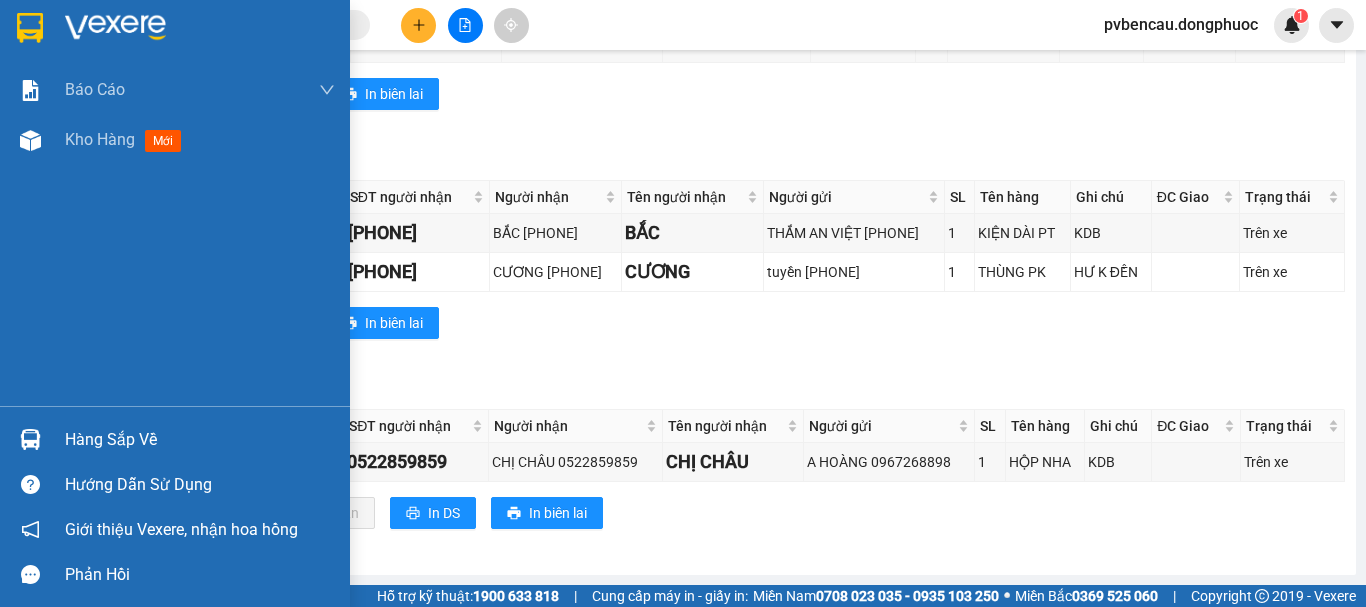 click on "Hàng sắp về" at bounding box center (200, 440) 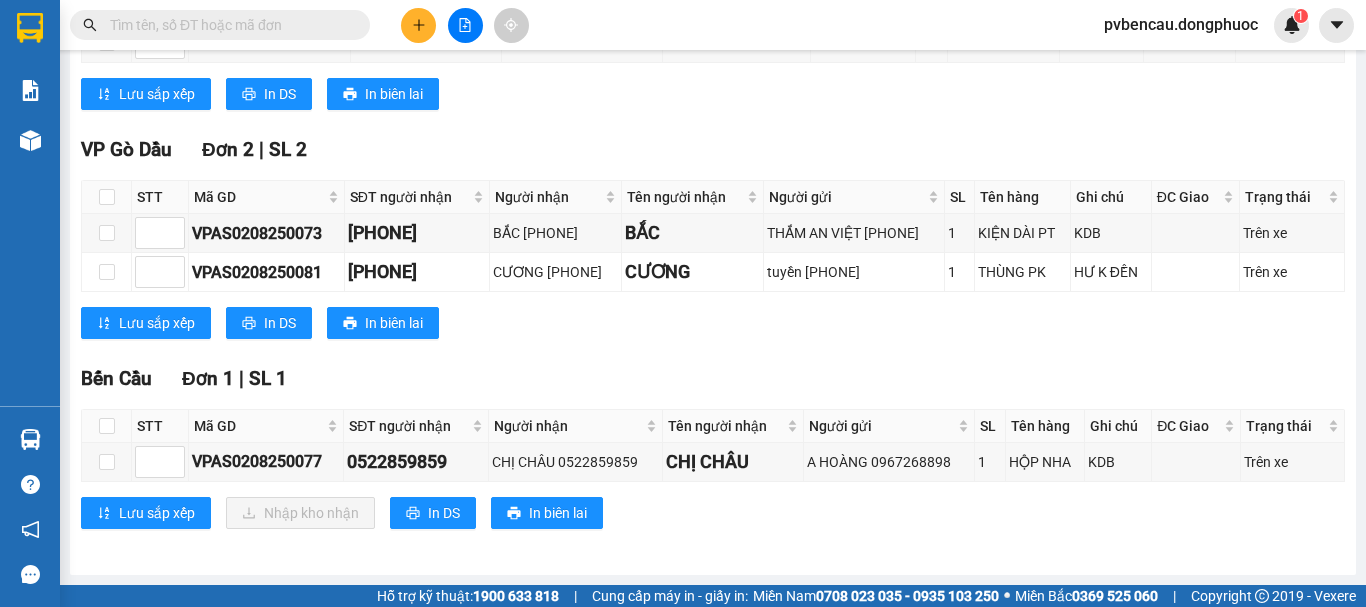 click on "Kết quả tìm kiếm ( 0 )Bộ lọc No Data pvbencau.dongphuoc 1 Báo cáo Mẫu 1: Báo cáo dòng tiền Mẫu 1: Báo cáo dòng tiền theo nhân viên Mẫu 1: Báo cáo dòng tiền theo nhân viên (VP) Mẫu 2: Doanh số tạo đơn theo Văn phòng, nhân viên - Trạm Kho hàng mới Hàng sắp về Hướng dẫn sử dụng Giới thiệu Vexere, nhận hoa hồng Phản hồi Phần mềm hỗ trợ bạn tốt chứ? An Sương - Châu Thành [DATE] [TIME] (TC) - 70B-020.89 Làm mới In phơi In đơn chọn Thống kê Lọc CR Lọc CC Xuất Excel Đã giao Kho nhận Trên xe Đồng Phước 19001152 Bến xe Tây Ninh, 01 Võ Văn Truyện, KP 1, Phường 2 [TIME] - [DATE] Tuyến: An Sương - Châu Thành Chuyến: ([TIME] - [DATE]) Số xe: 70B-020.89 Loại xe: Limousine 10 chỗ VIP Tuyến: An Sương - Châu Thành Chuyến: ([TIME] - [DATE]) Số xe: 70B-020.89 Tài xế: Loại xe: Limousine 10 chỗ VIP Xem theo VP gửi" at bounding box center (683, 303) 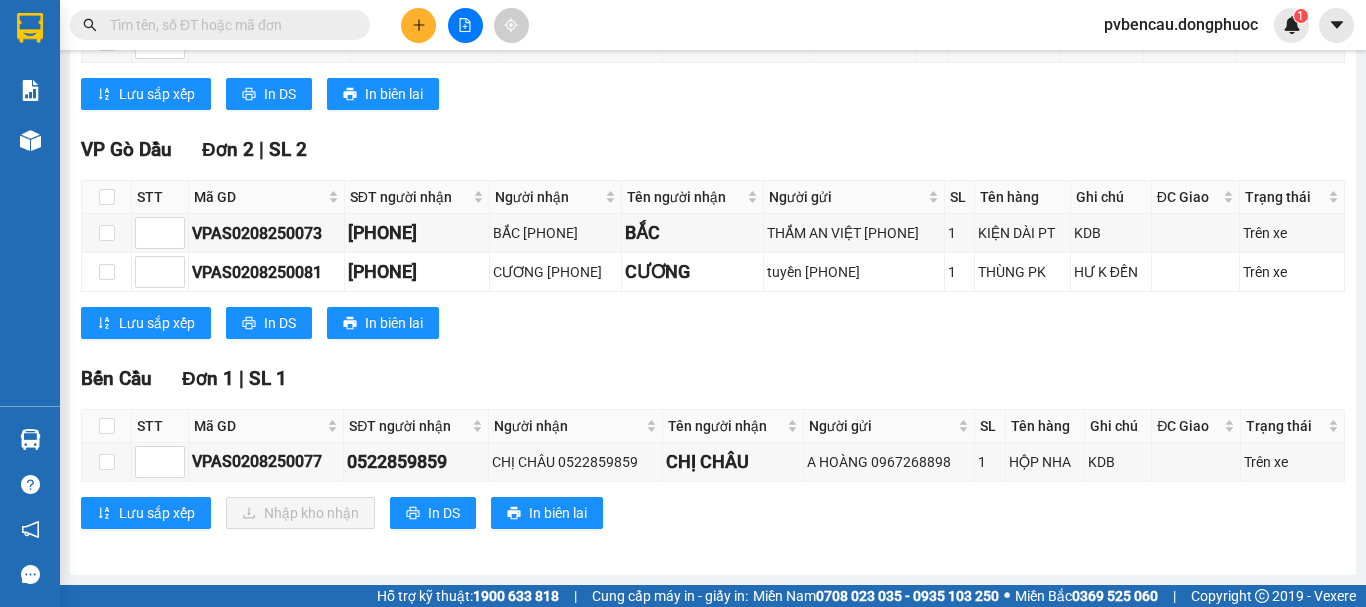 click at bounding box center [418, 25] 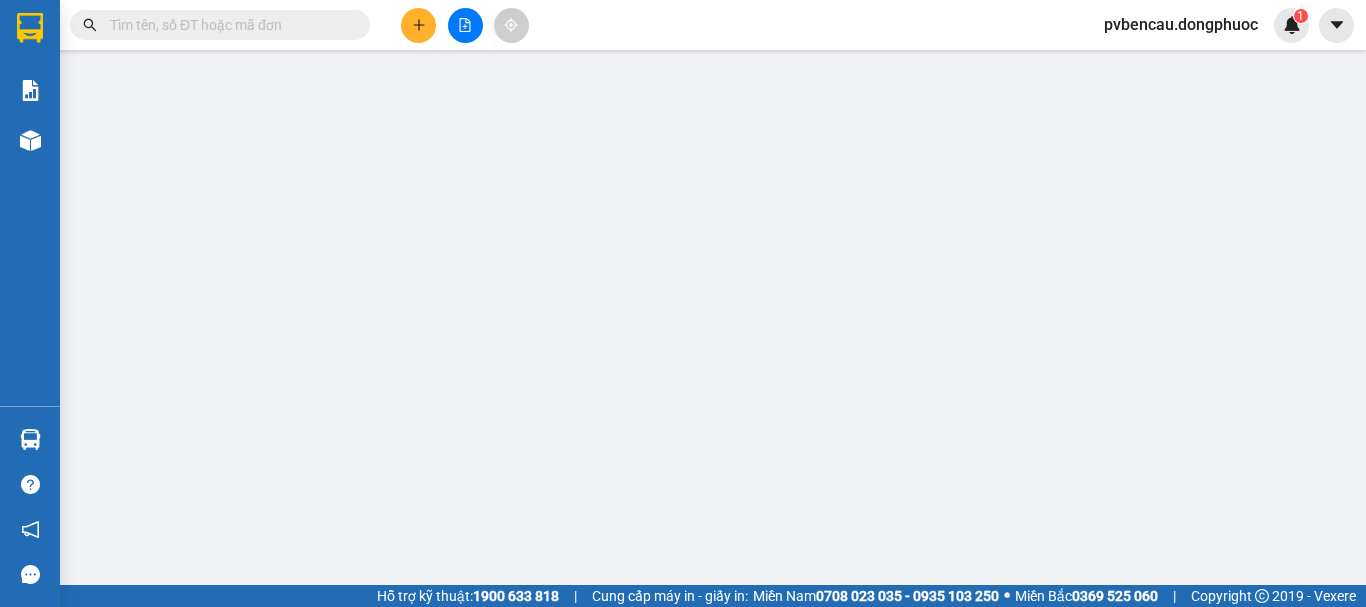 scroll, scrollTop: 0, scrollLeft: 0, axis: both 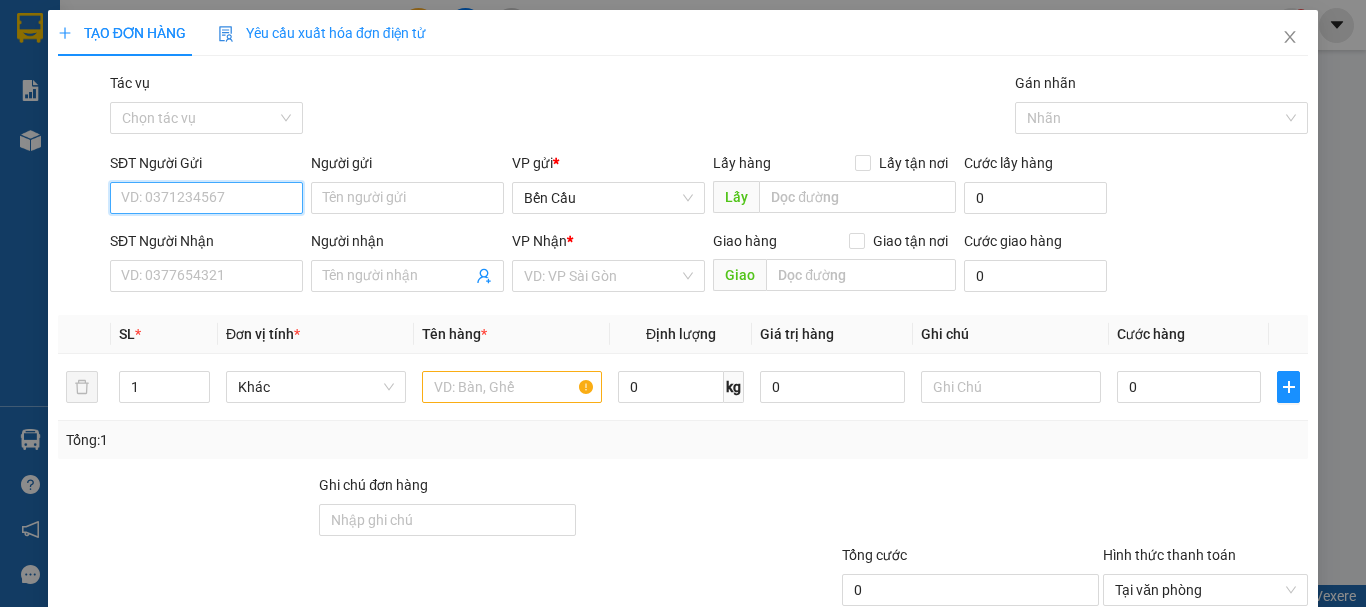 click on "SĐT Người Gửi" at bounding box center [206, 198] 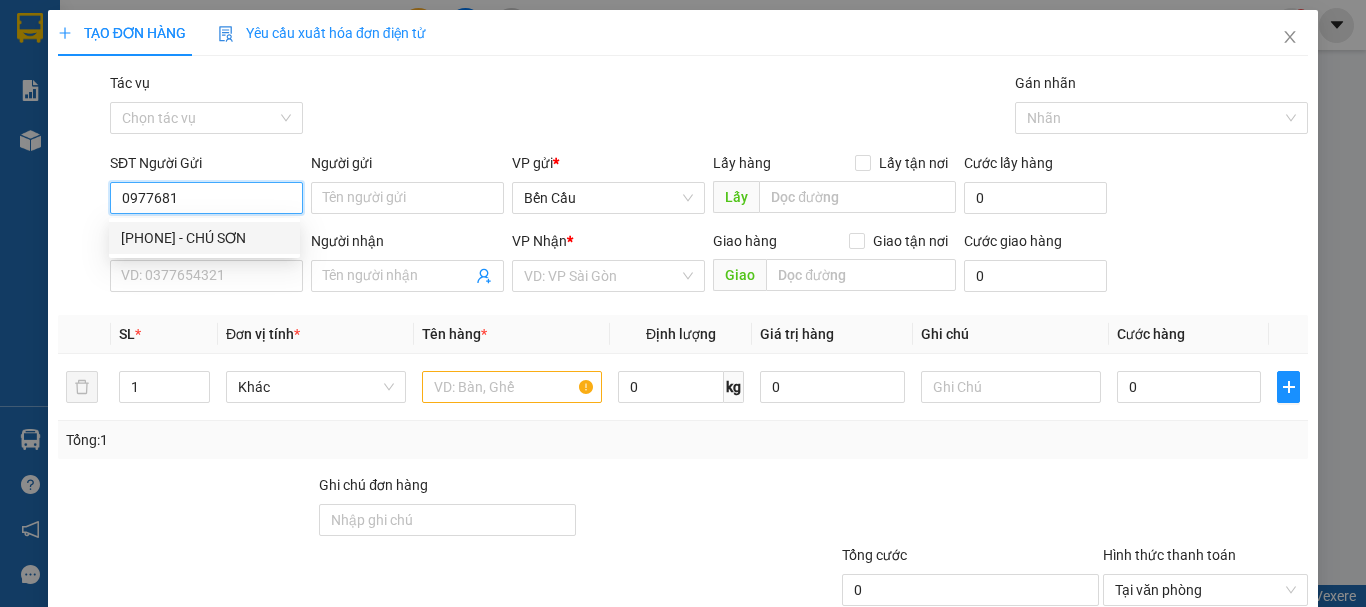 click on "[PHONE] - CHÚ SƠN" at bounding box center [204, 238] 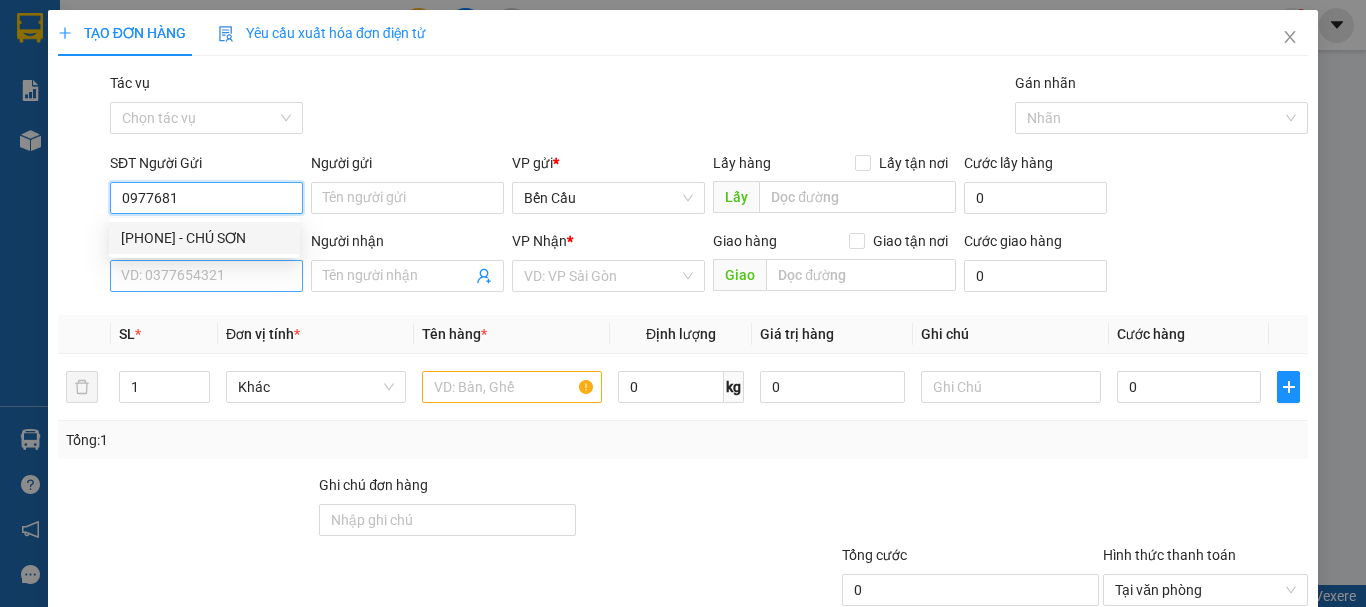 type on "0977681464" 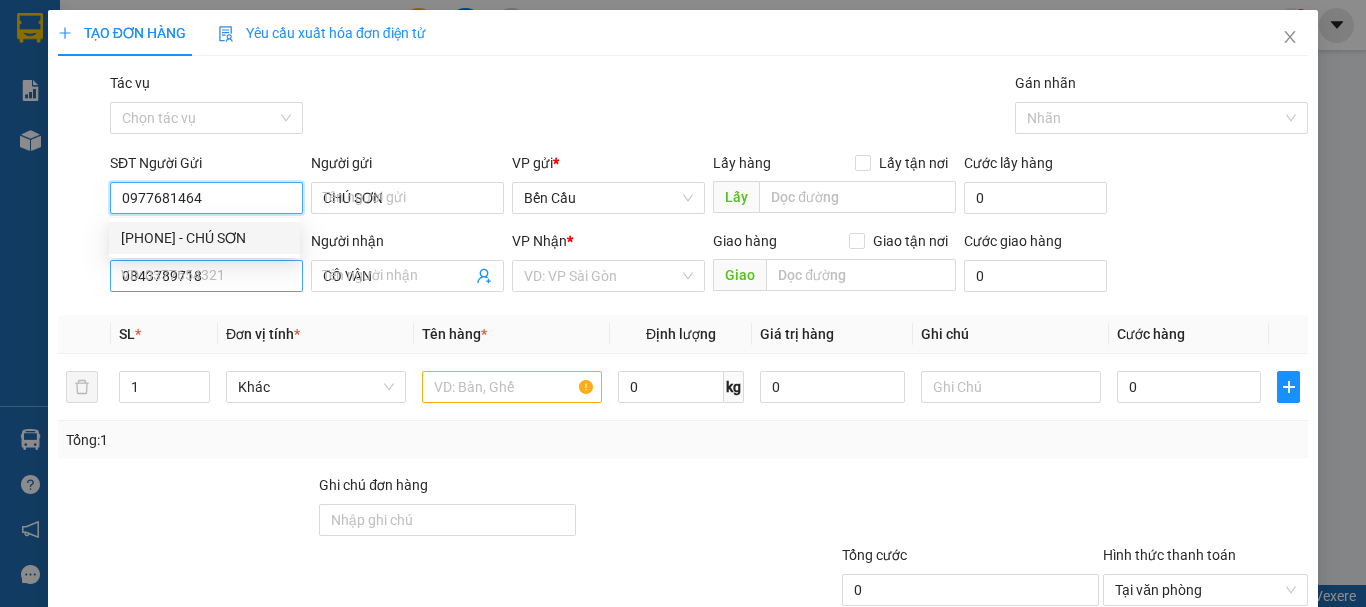 type on "40.000" 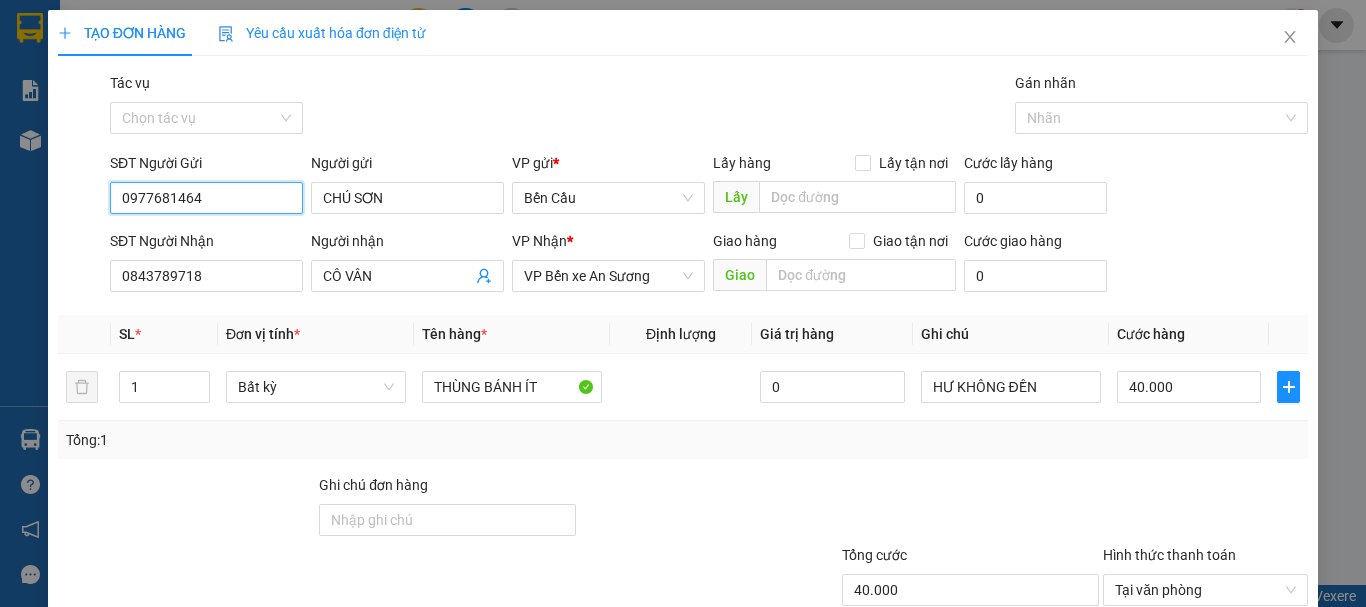 scroll, scrollTop: 133, scrollLeft: 0, axis: vertical 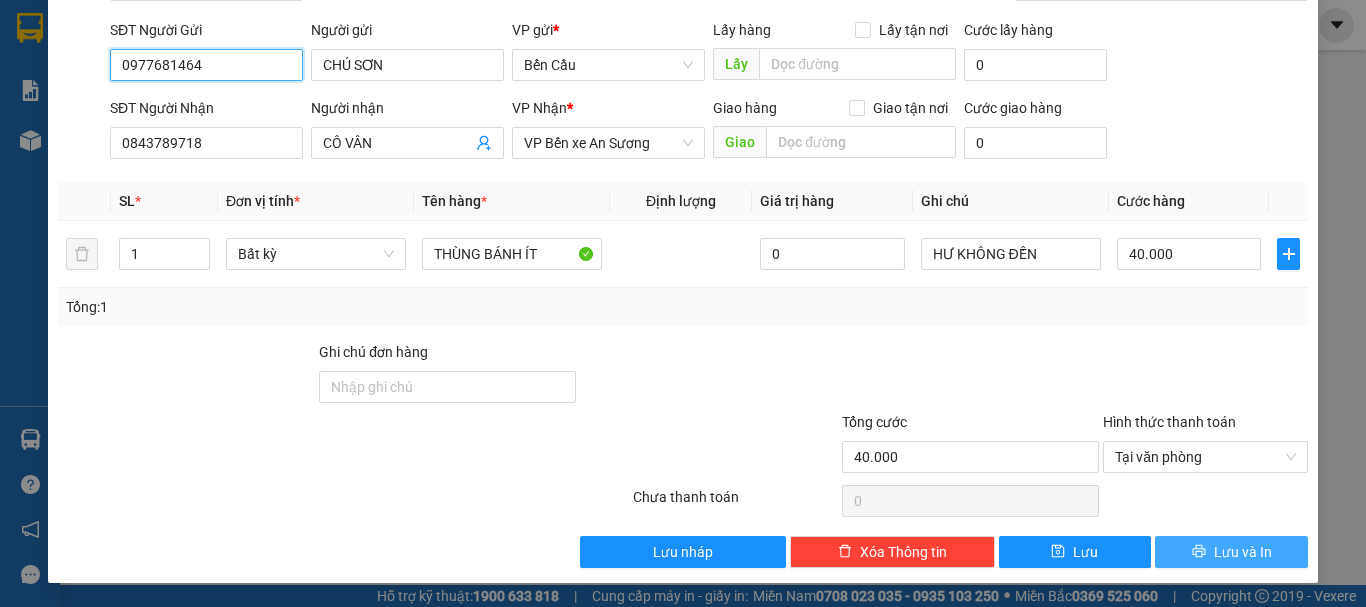 type on "0977681464" 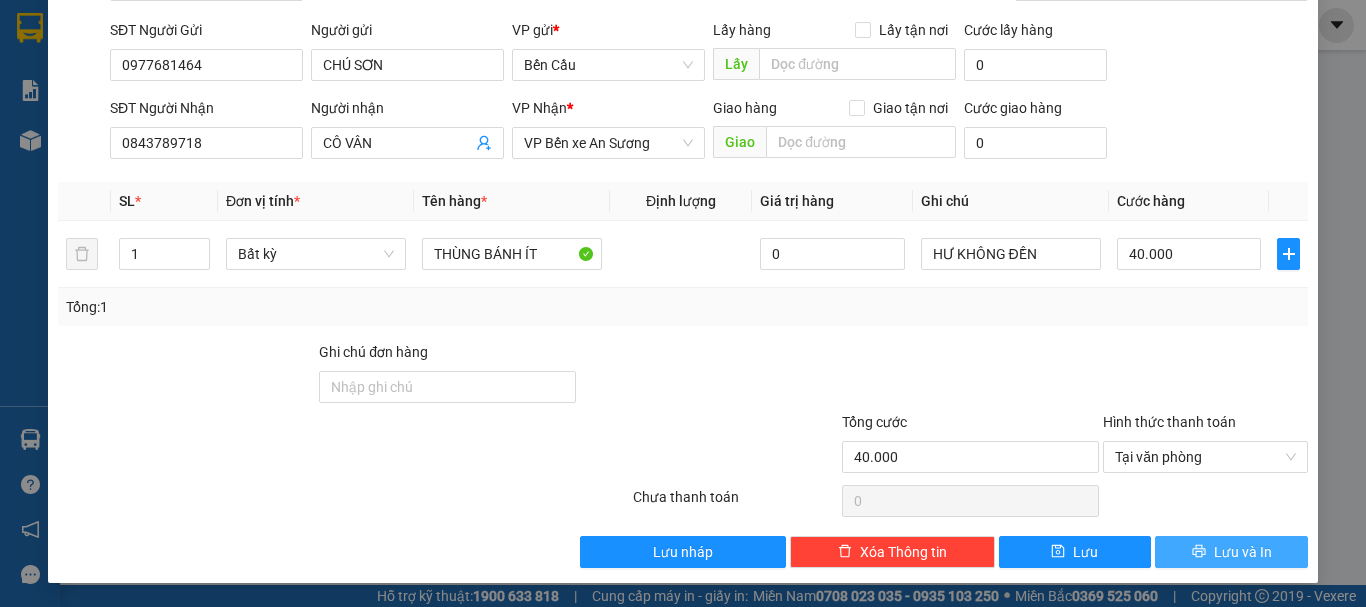 click on "Lưu và In" at bounding box center [1231, 552] 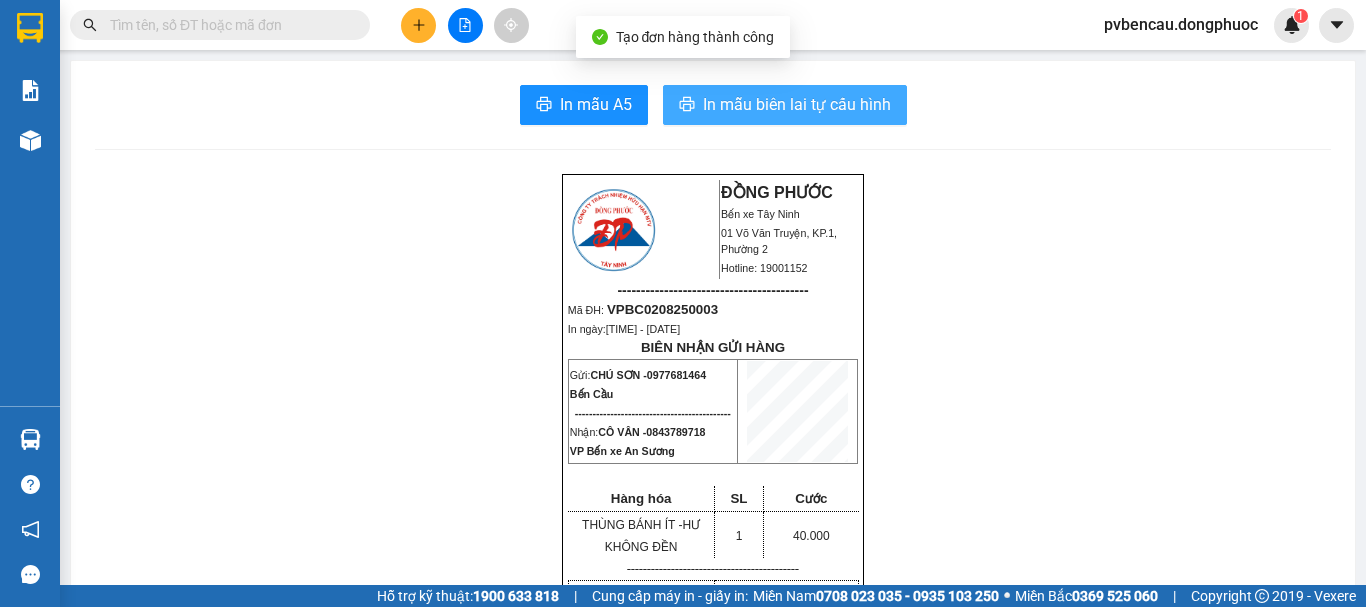 click on "In mẫu biên lai tự cấu hình" at bounding box center [797, 104] 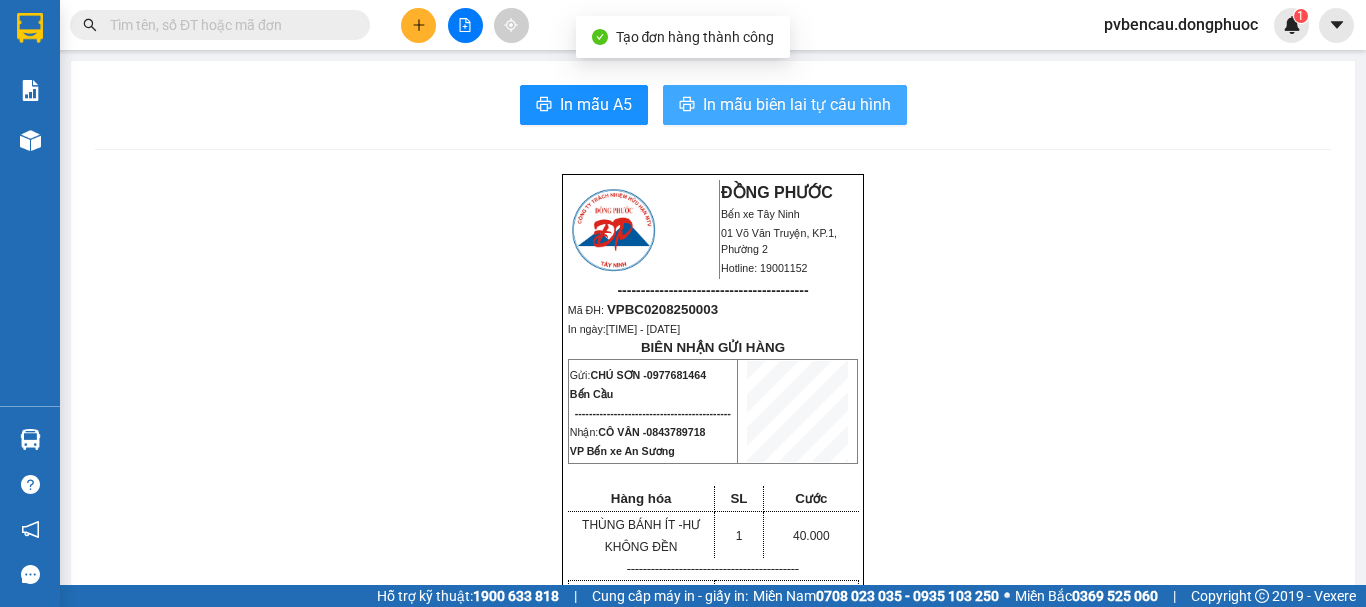 scroll, scrollTop: 0, scrollLeft: 0, axis: both 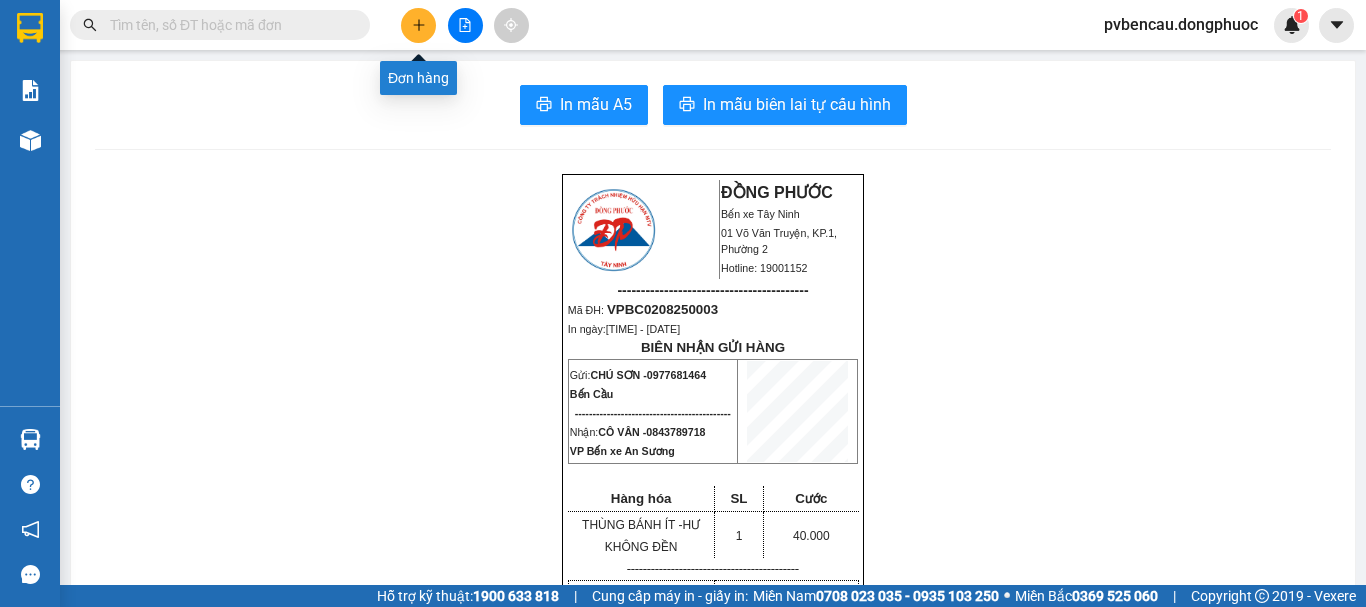 click at bounding box center [418, 25] 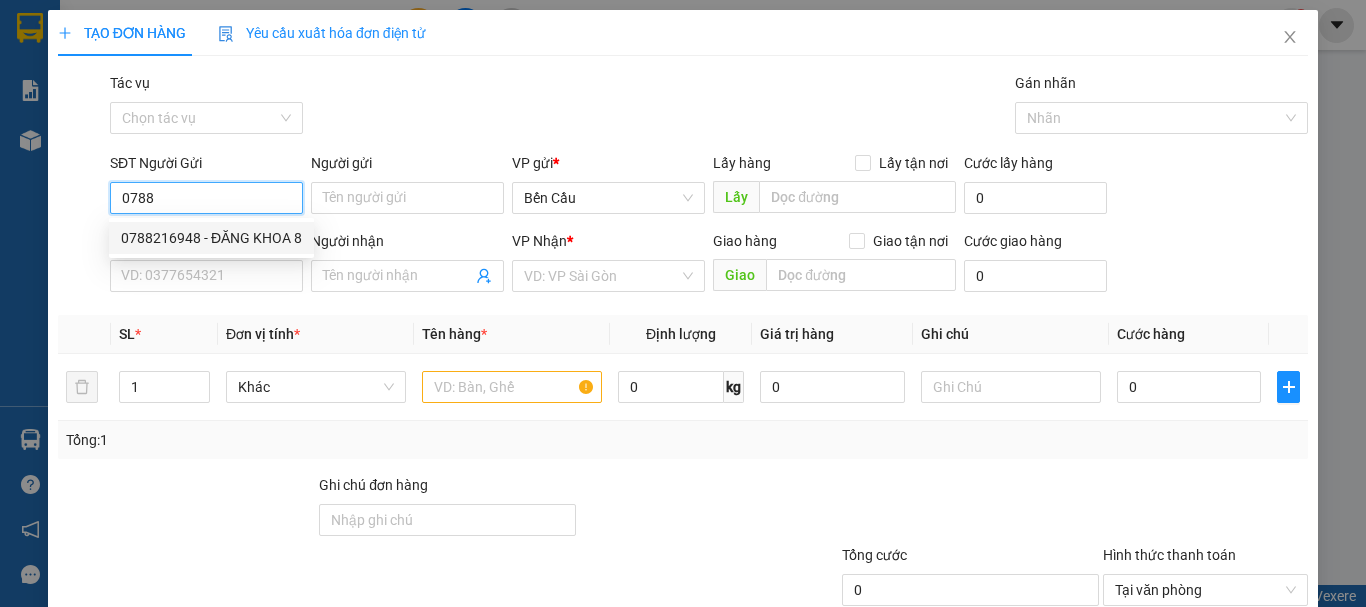 click on "0788216948 - ĐĂNG KHOA 8" at bounding box center (211, 238) 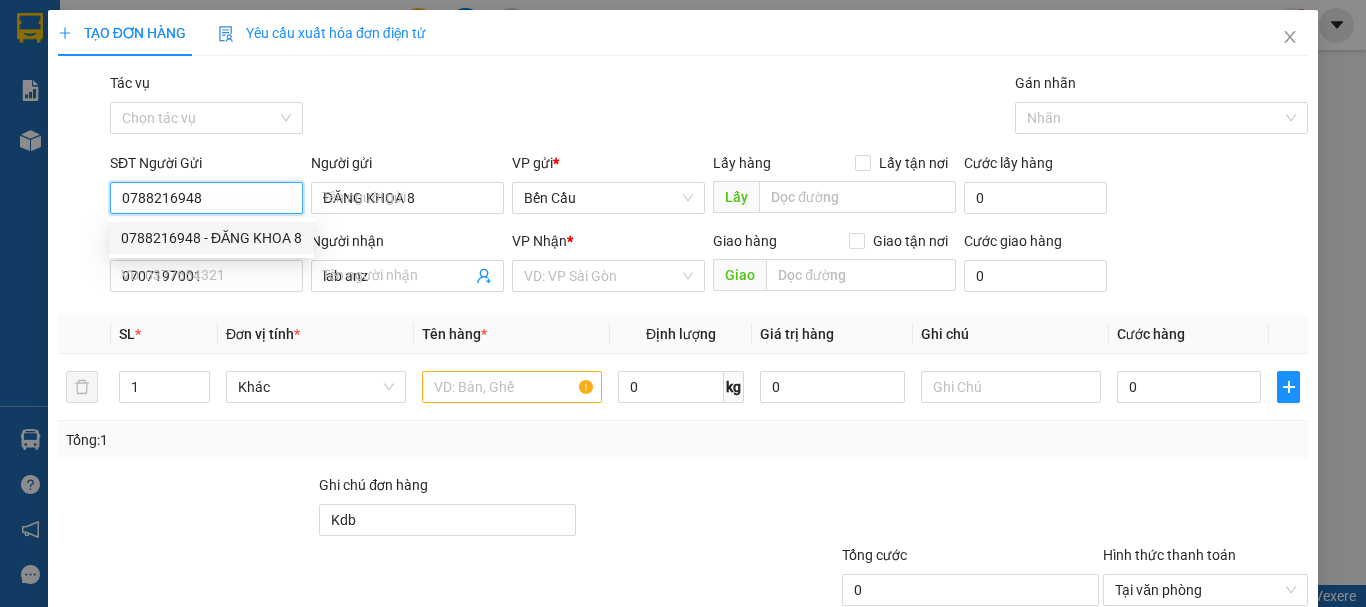 type on "30.000" 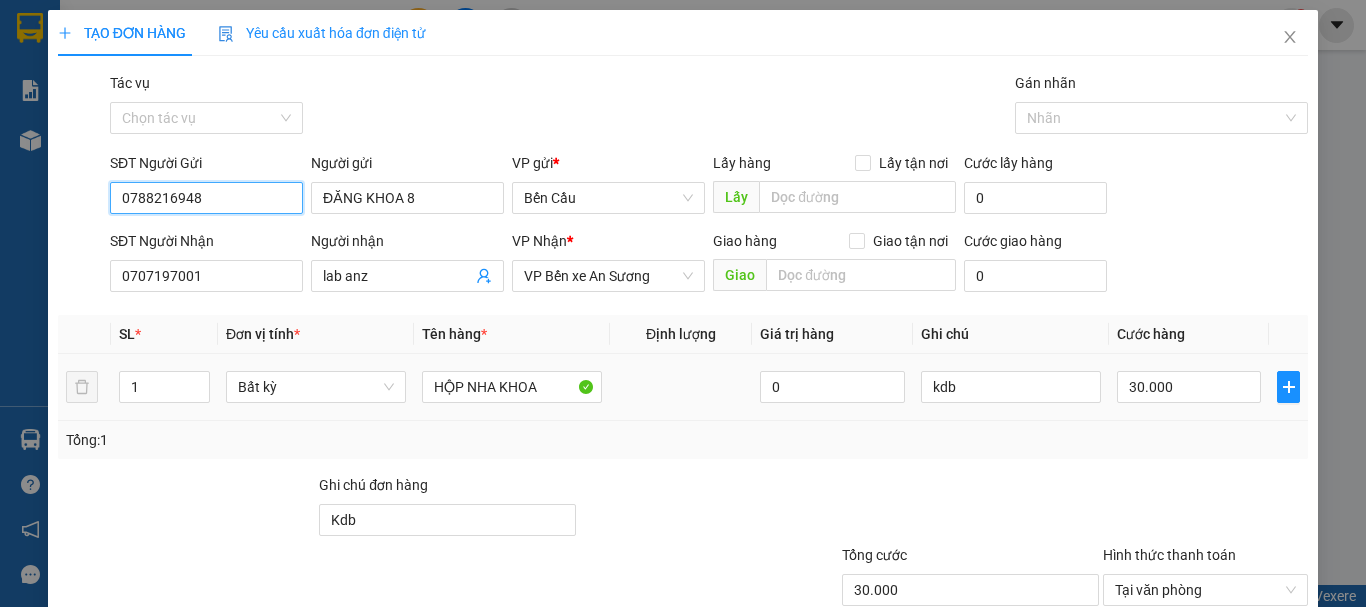 scroll, scrollTop: 133, scrollLeft: 0, axis: vertical 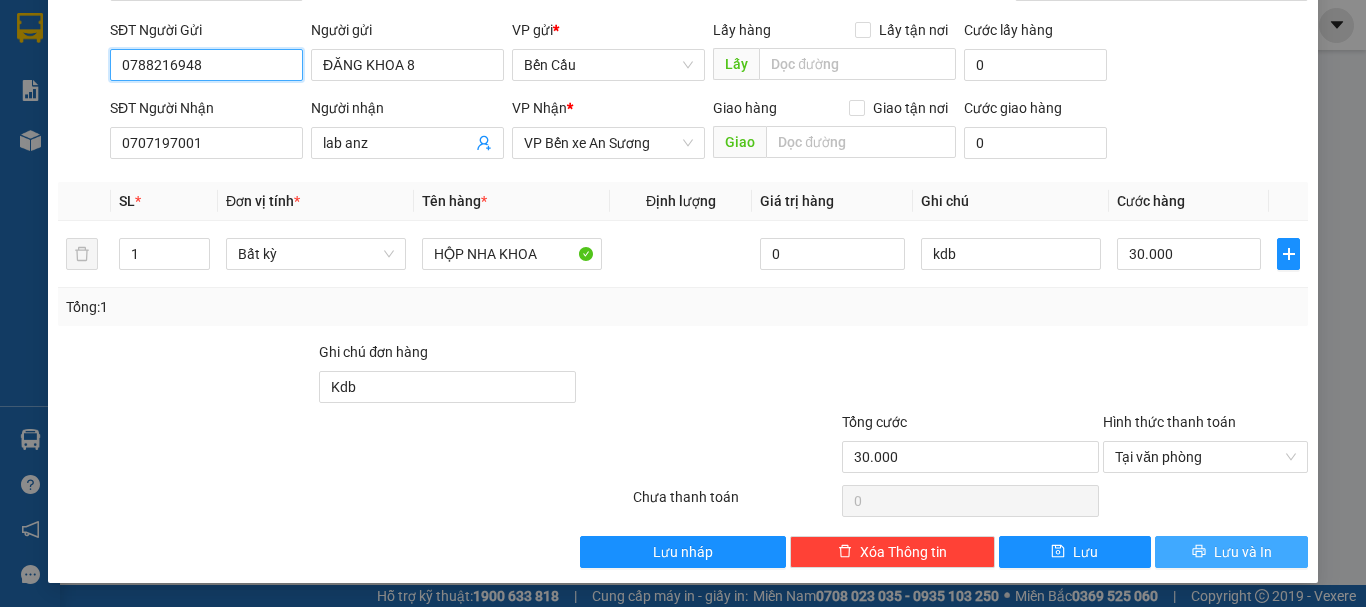 type on "0788216948" 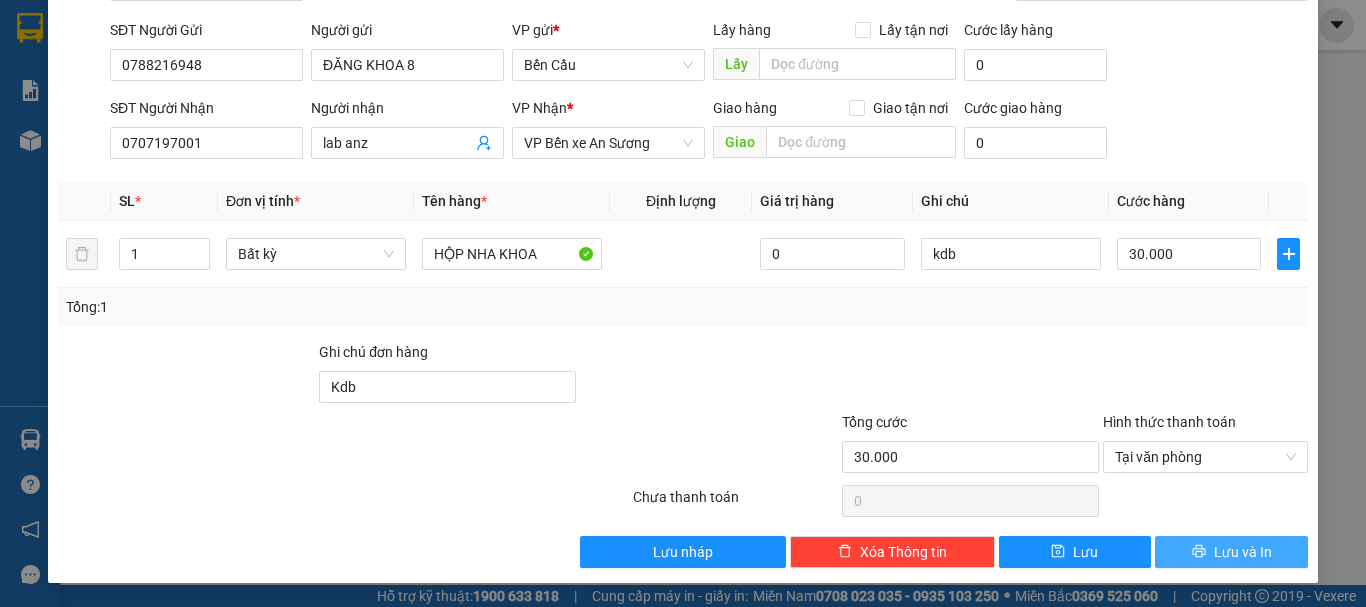 click on "Lưu và In" at bounding box center [1231, 552] 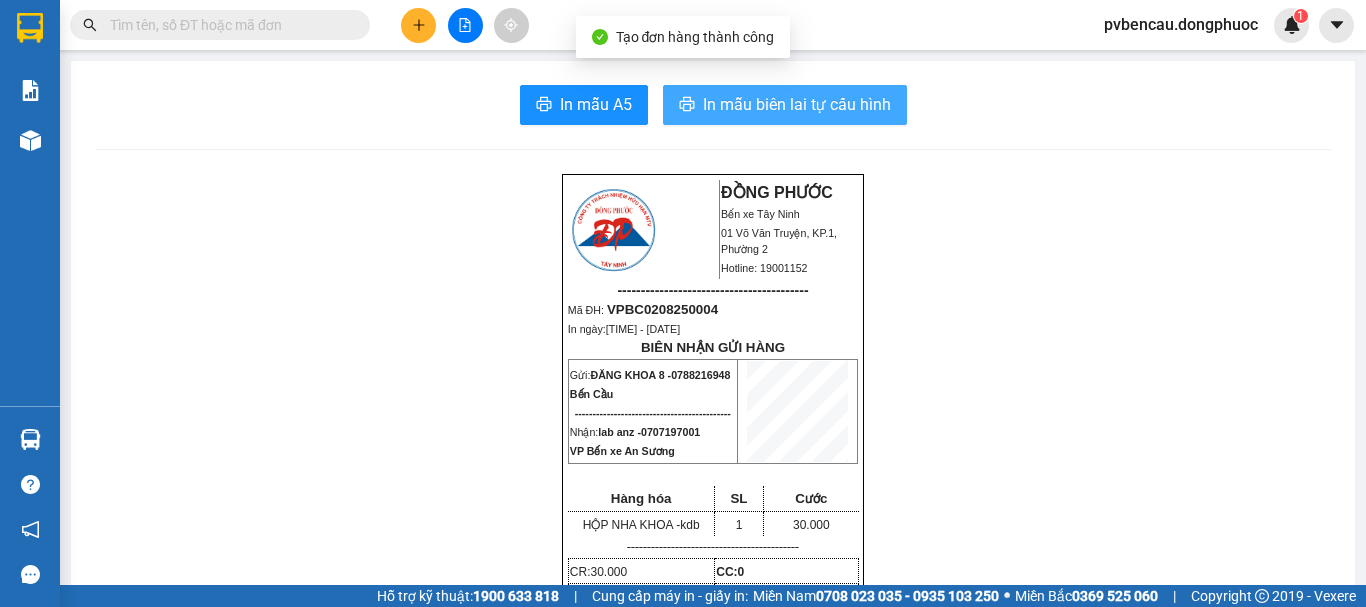 click on "In mẫu biên lai tự cấu hình" at bounding box center [797, 104] 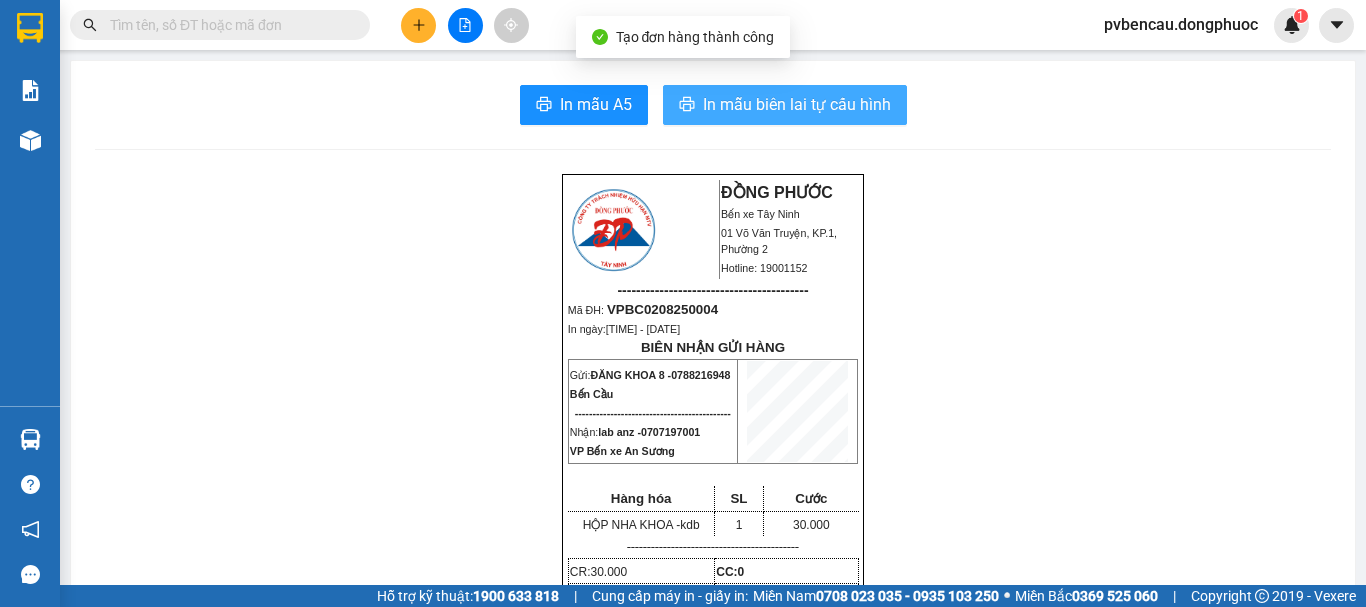 scroll, scrollTop: 0, scrollLeft: 0, axis: both 